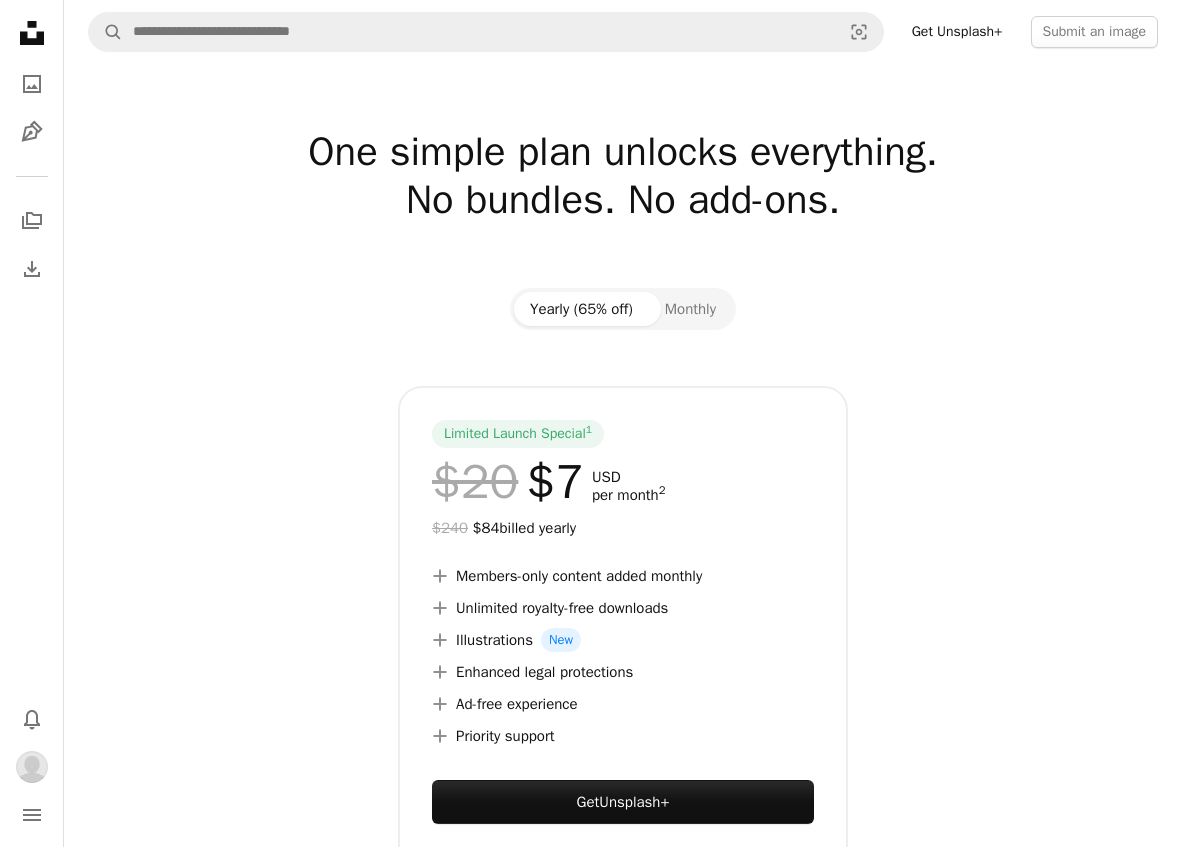 scroll, scrollTop: 0, scrollLeft: 0, axis: both 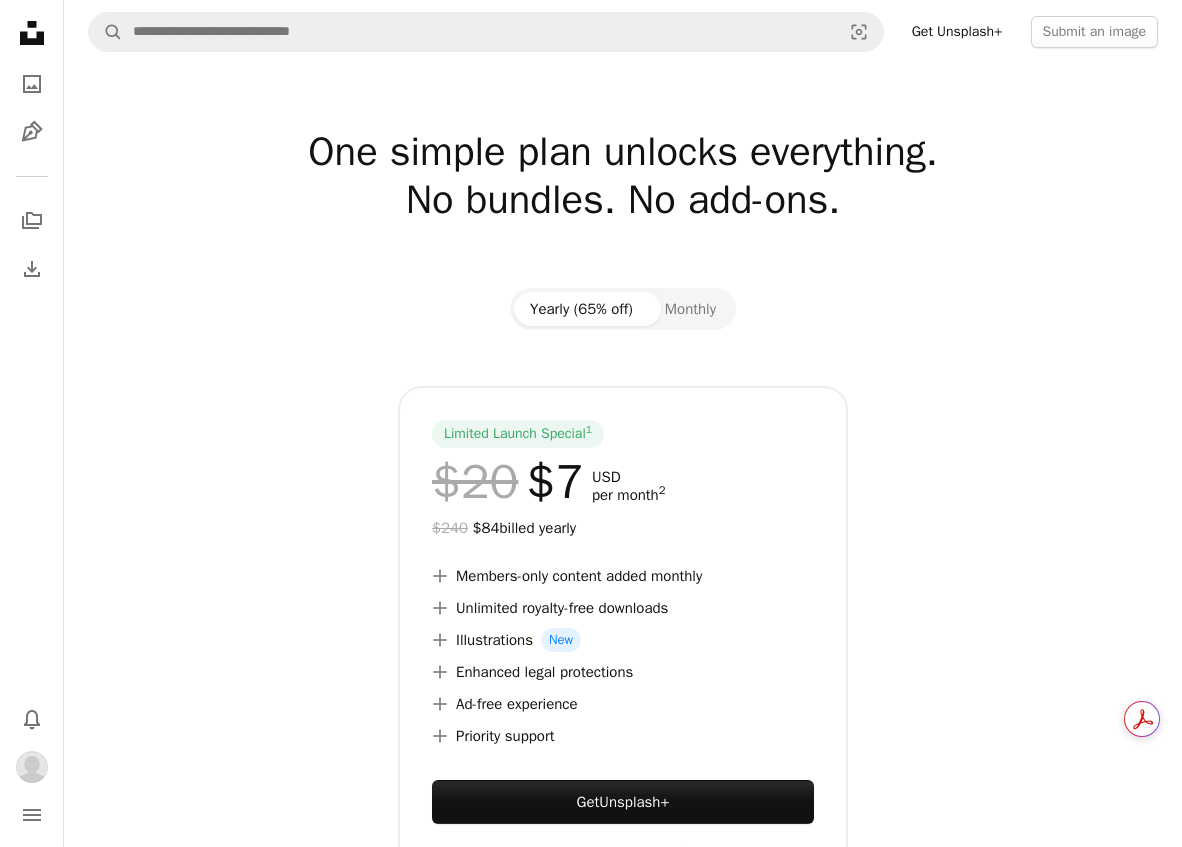 click on "Unsplash logo Unsplash Home" 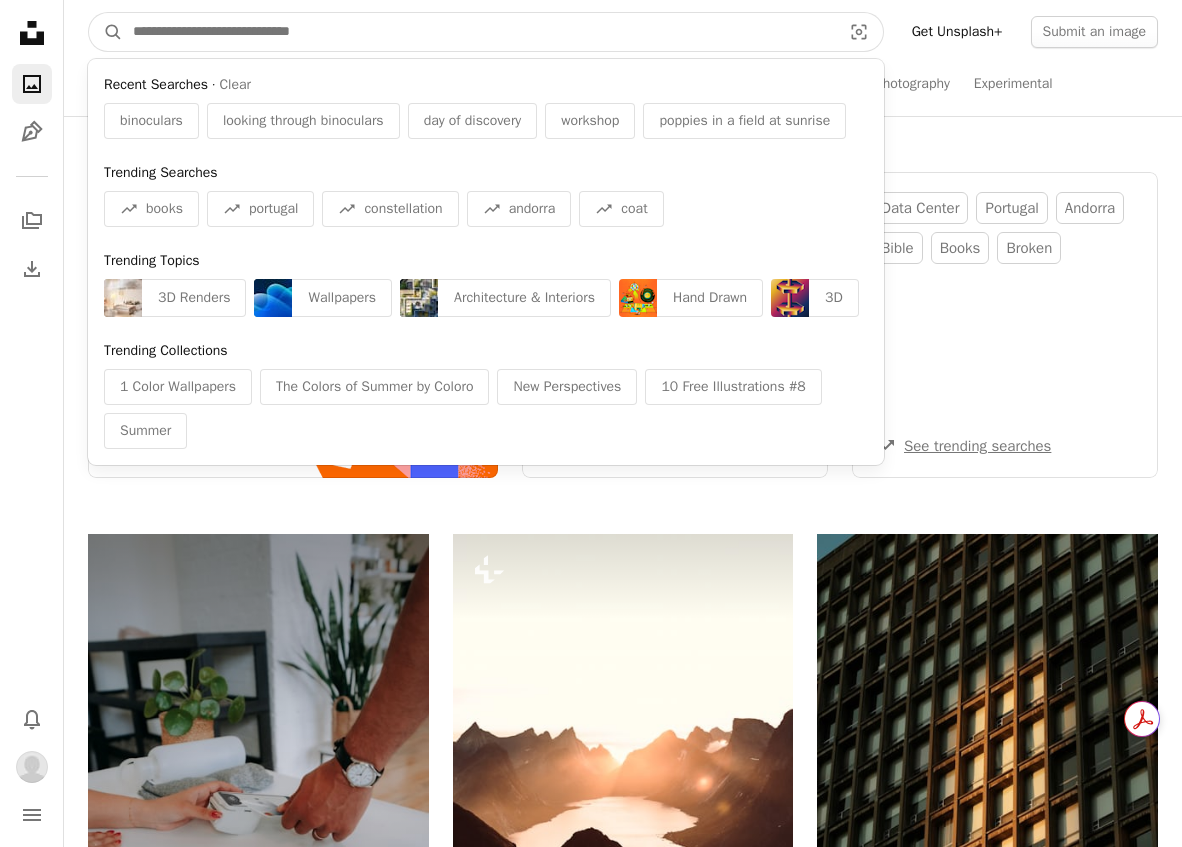 click at bounding box center (479, 32) 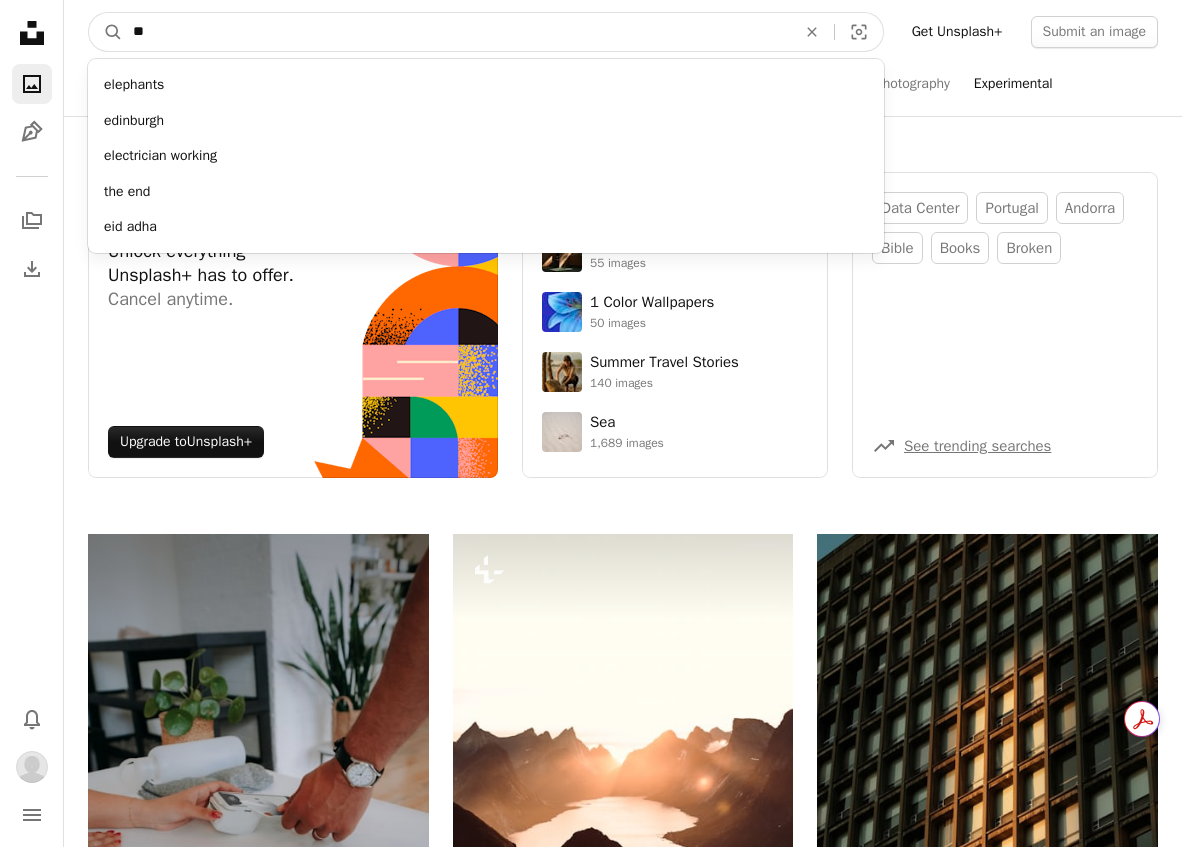 type on "*" 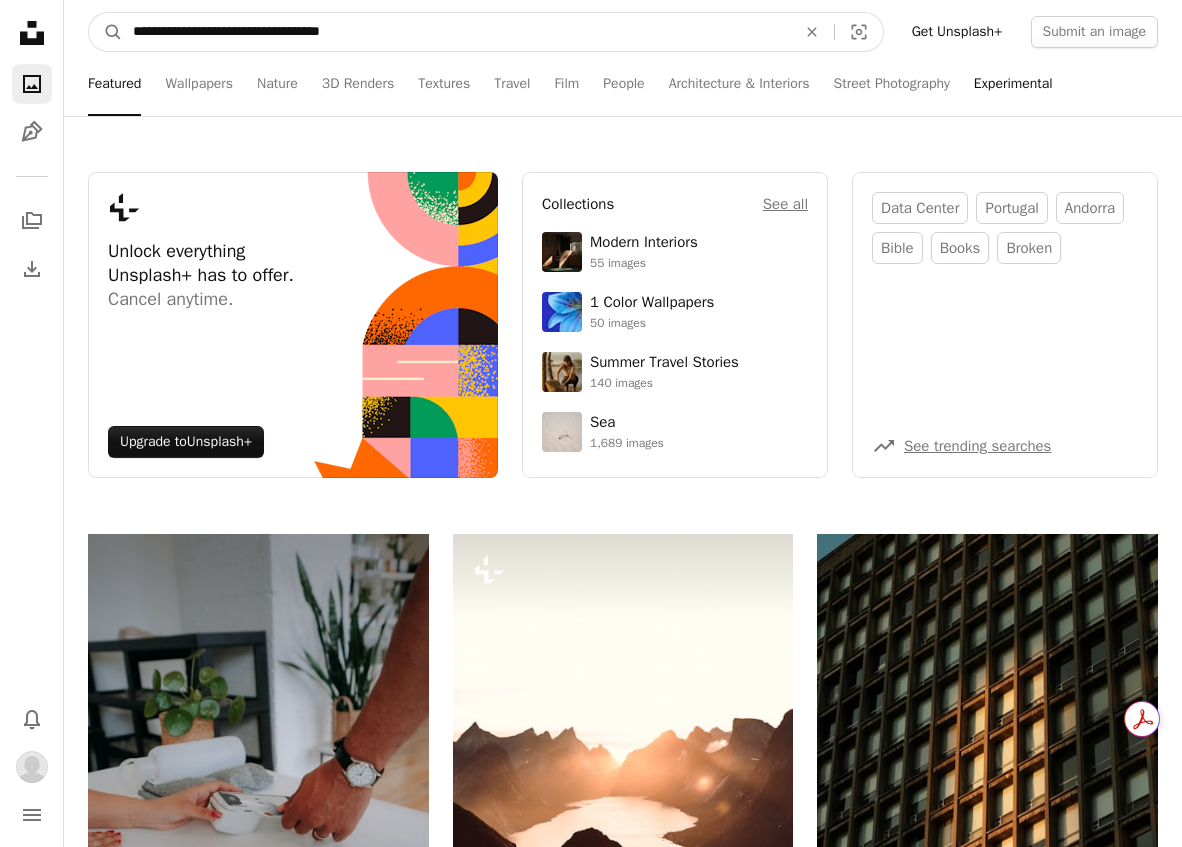 type on "**********" 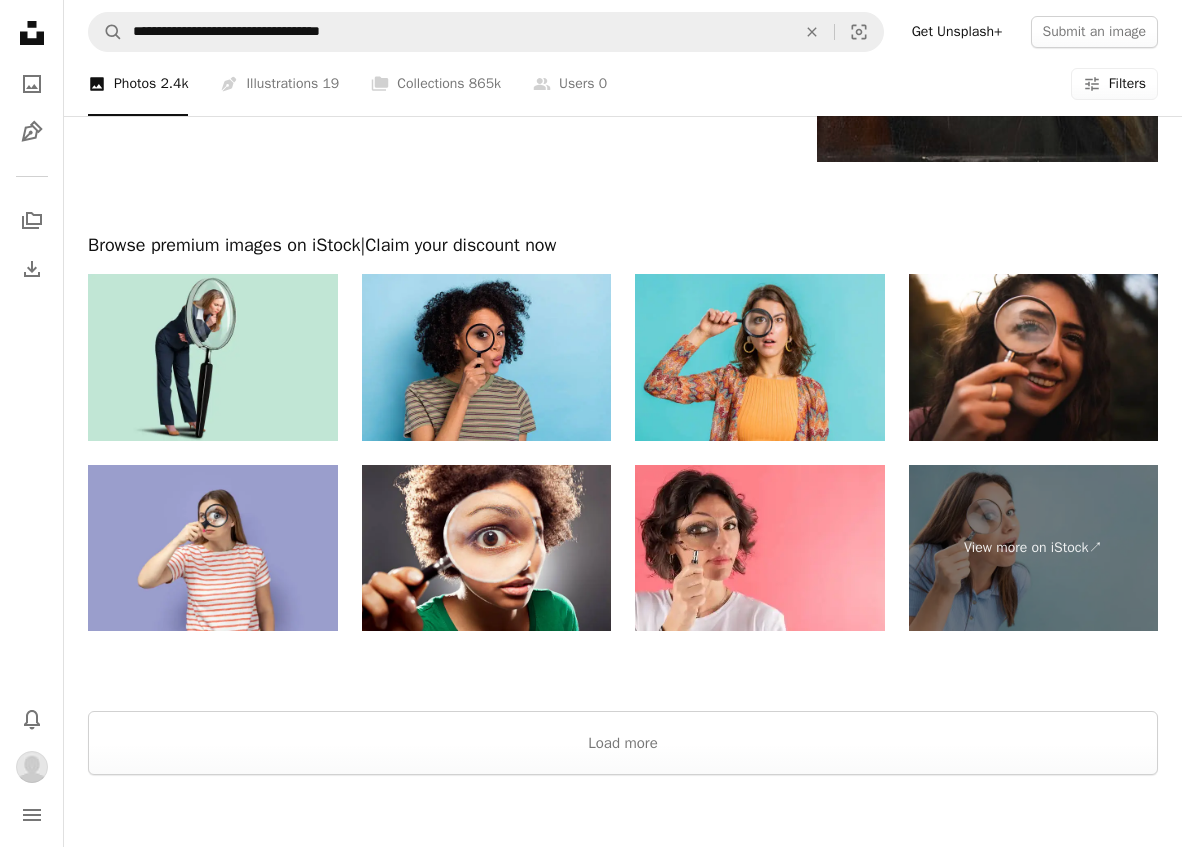 scroll, scrollTop: 3639, scrollLeft: 0, axis: vertical 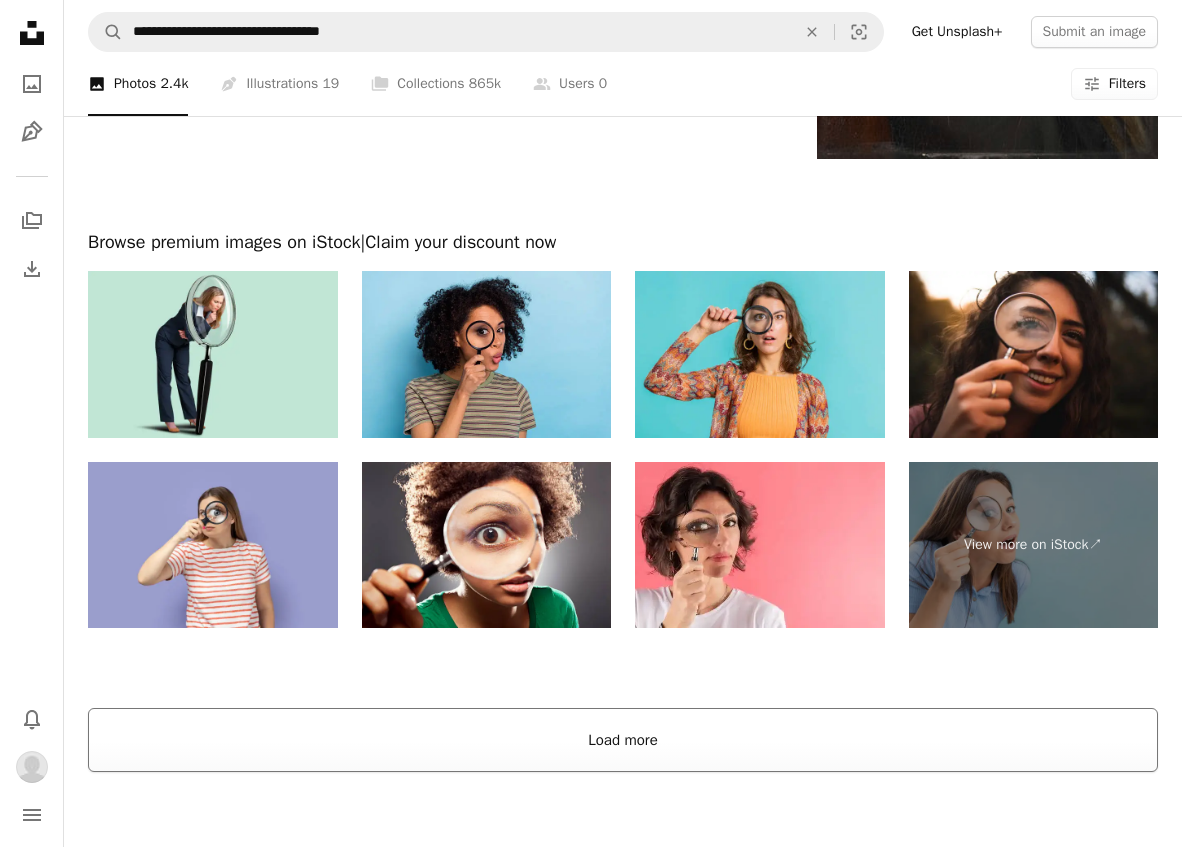 click on "Load more" at bounding box center [623, 740] 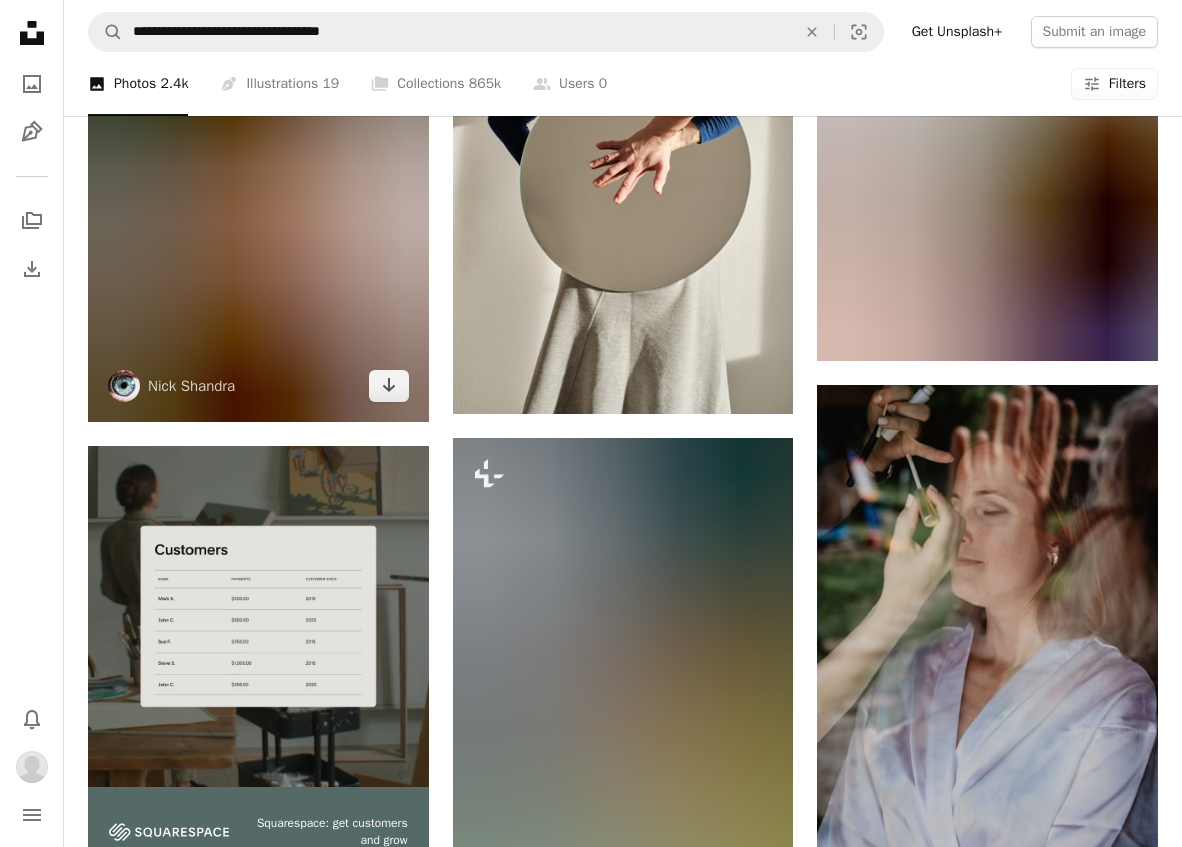 scroll, scrollTop: 3948, scrollLeft: 0, axis: vertical 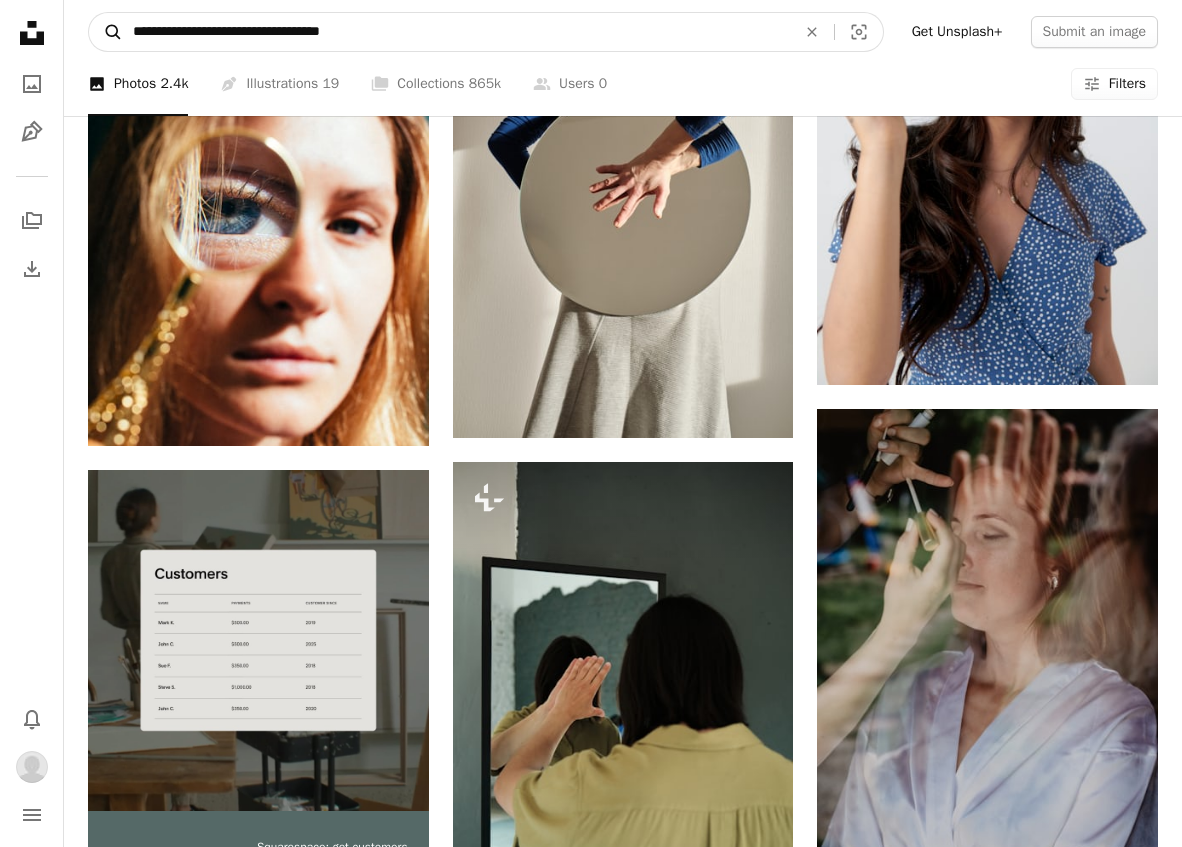 drag, startPoint x: 277, startPoint y: 31, endPoint x: 120, endPoint y: 35, distance: 157.05095 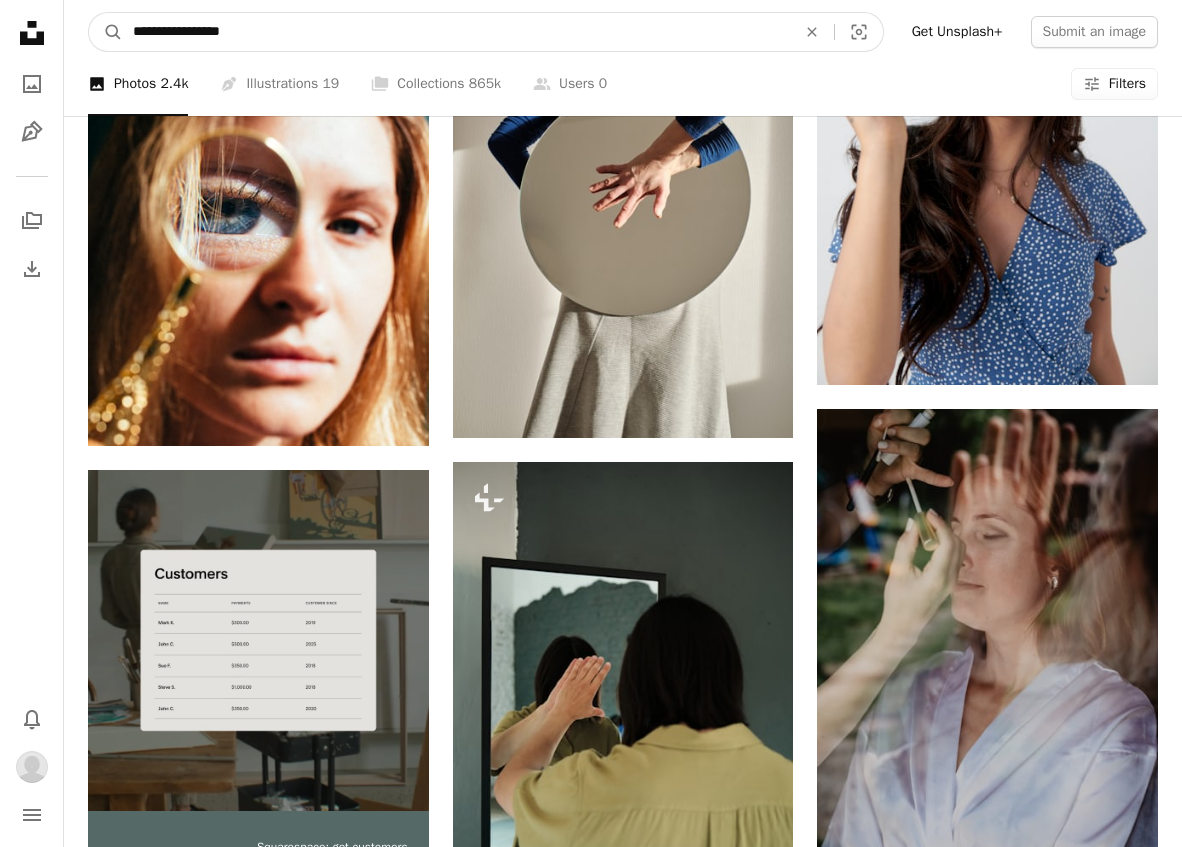 click on "**********" at bounding box center (456, 32) 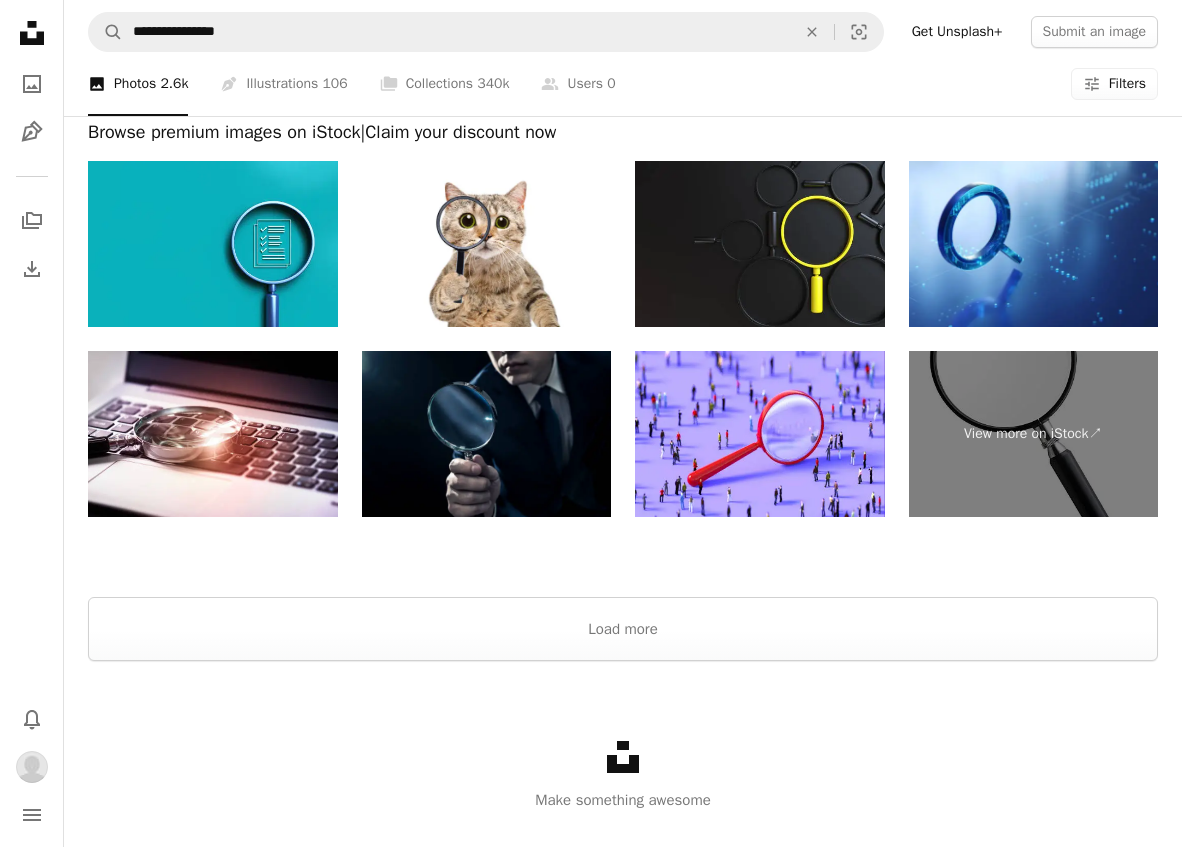 scroll, scrollTop: 3753, scrollLeft: 0, axis: vertical 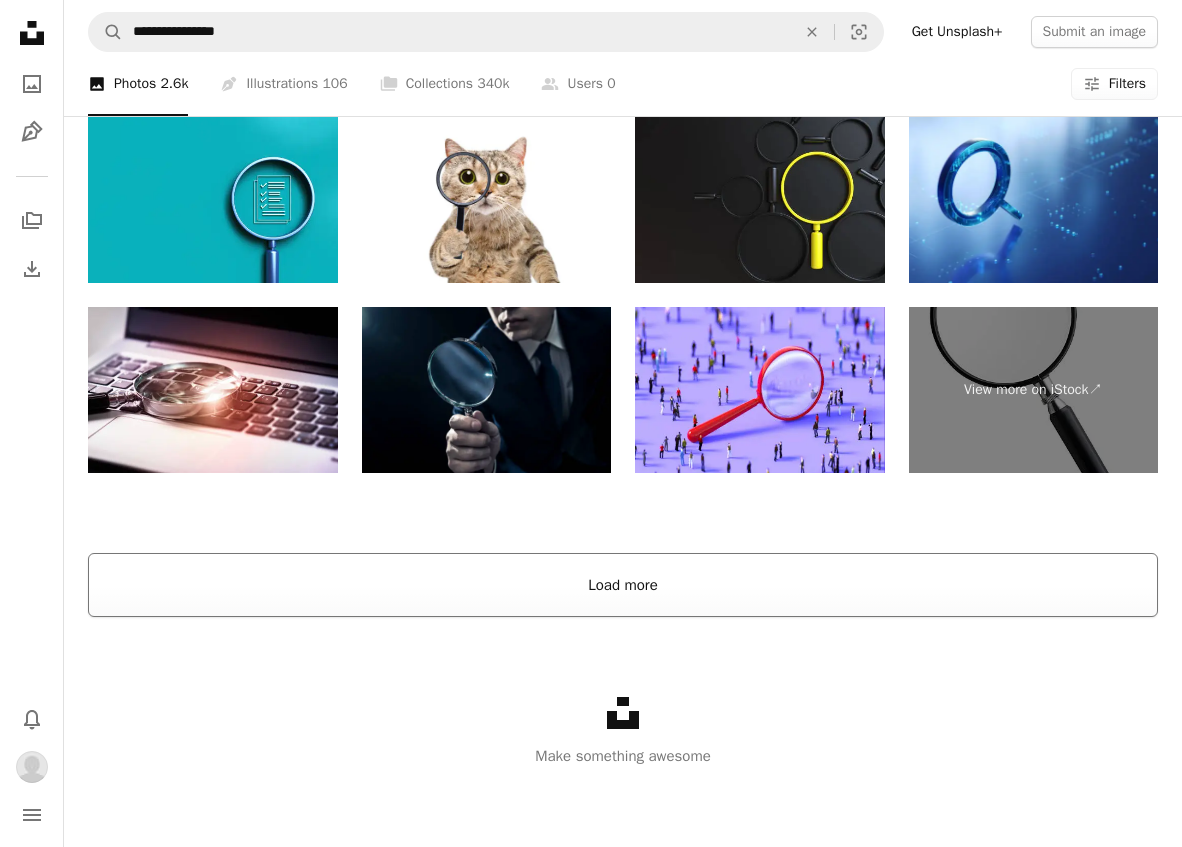 click on "Load more" at bounding box center (623, 585) 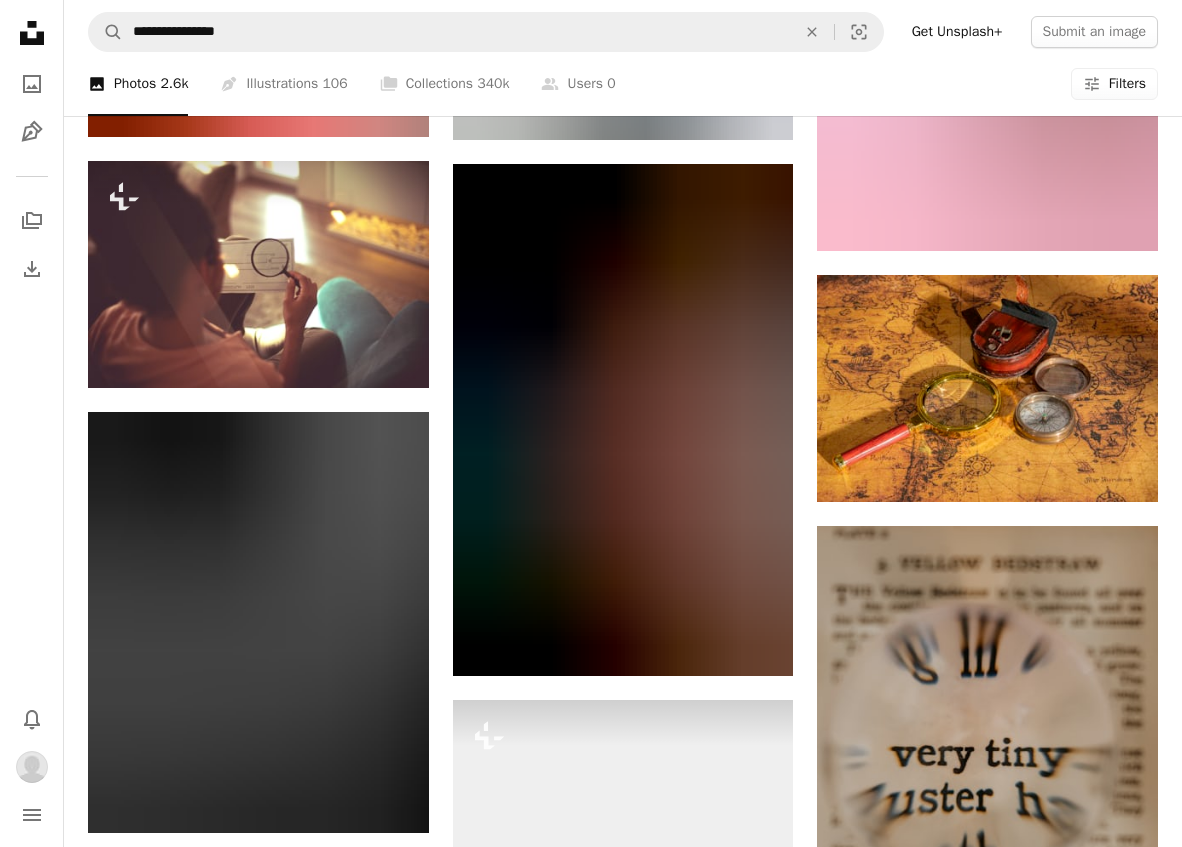scroll, scrollTop: 10806, scrollLeft: 0, axis: vertical 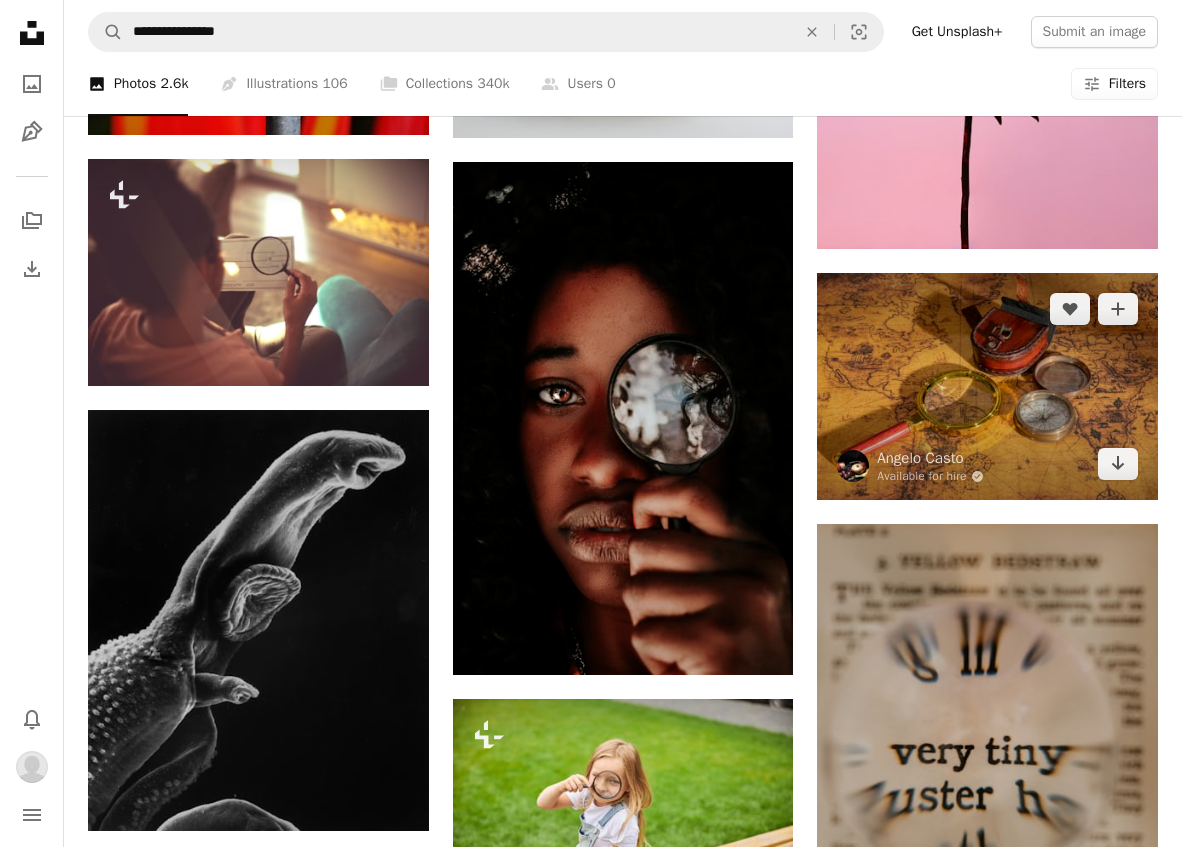 click at bounding box center (987, 386) 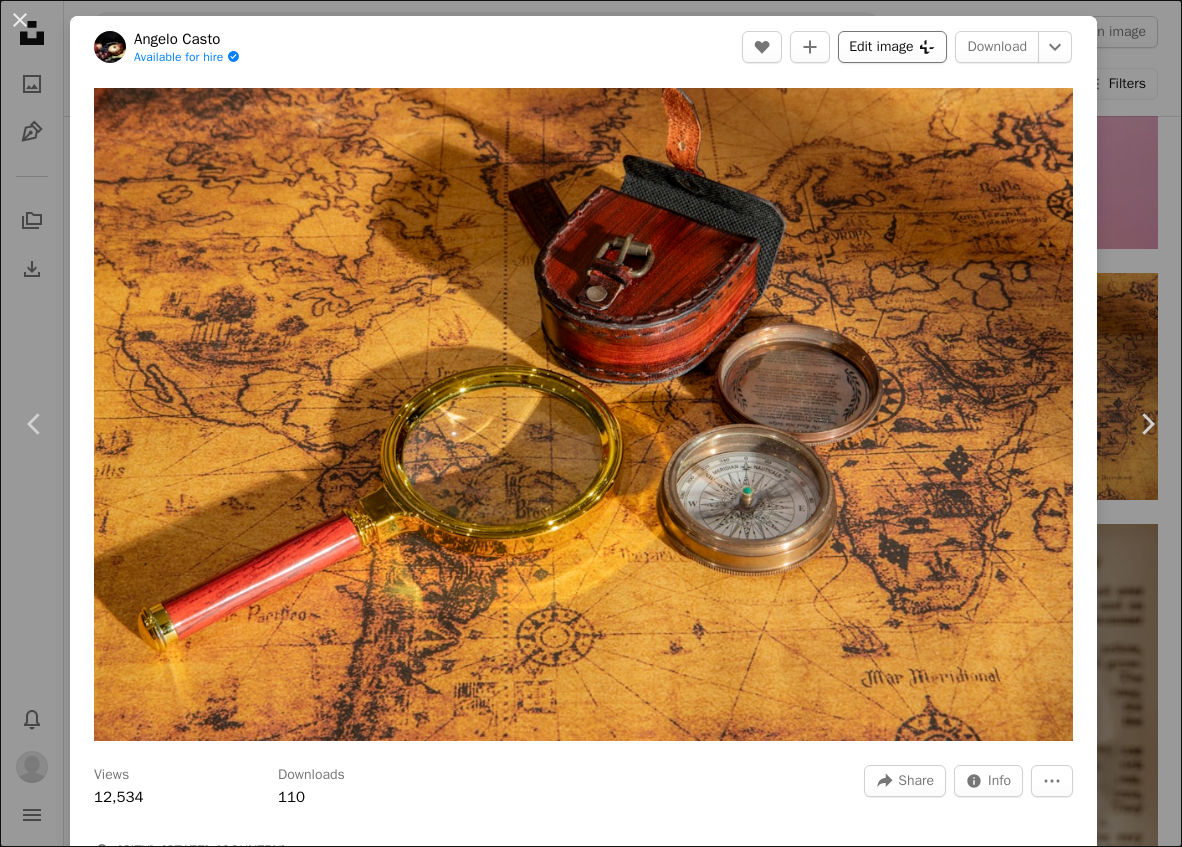 click on "Edit image   Plus sign for Unsplash+" at bounding box center [892, 47] 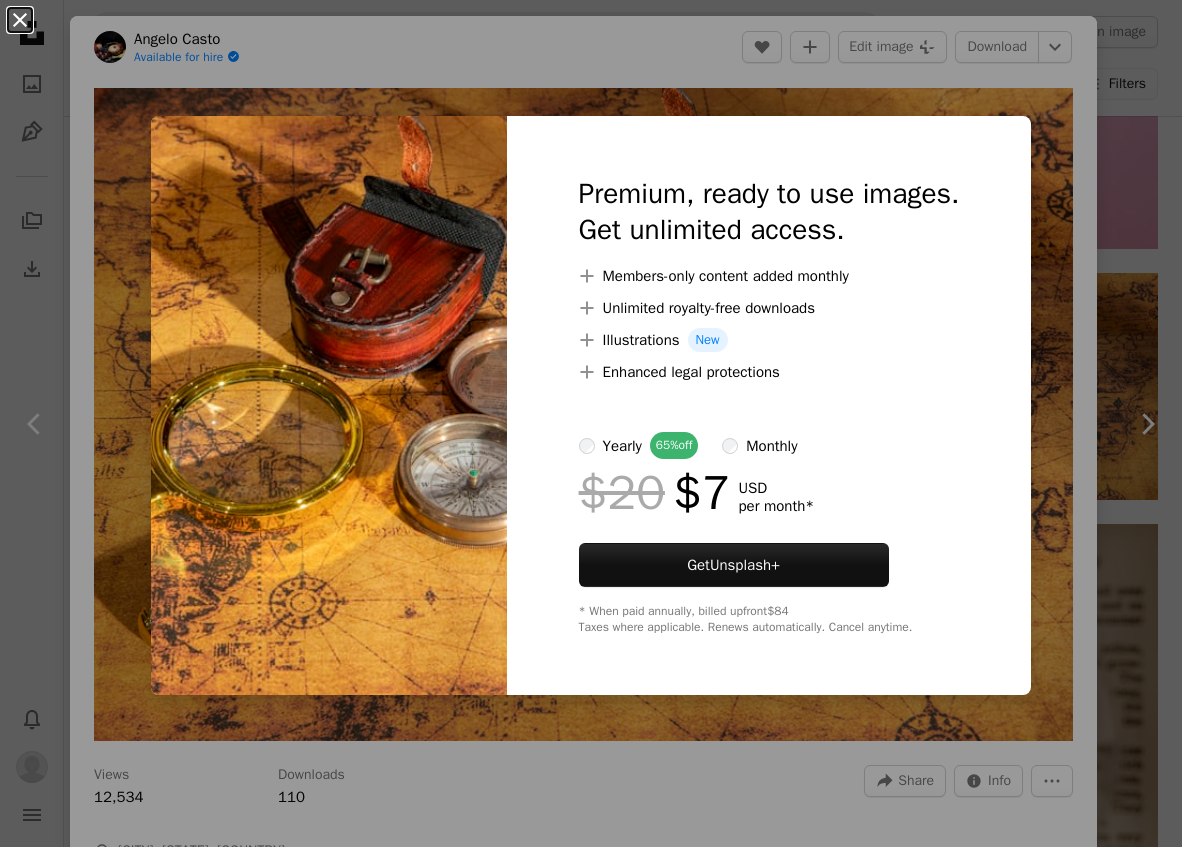 click on "An X shape" at bounding box center [20, 20] 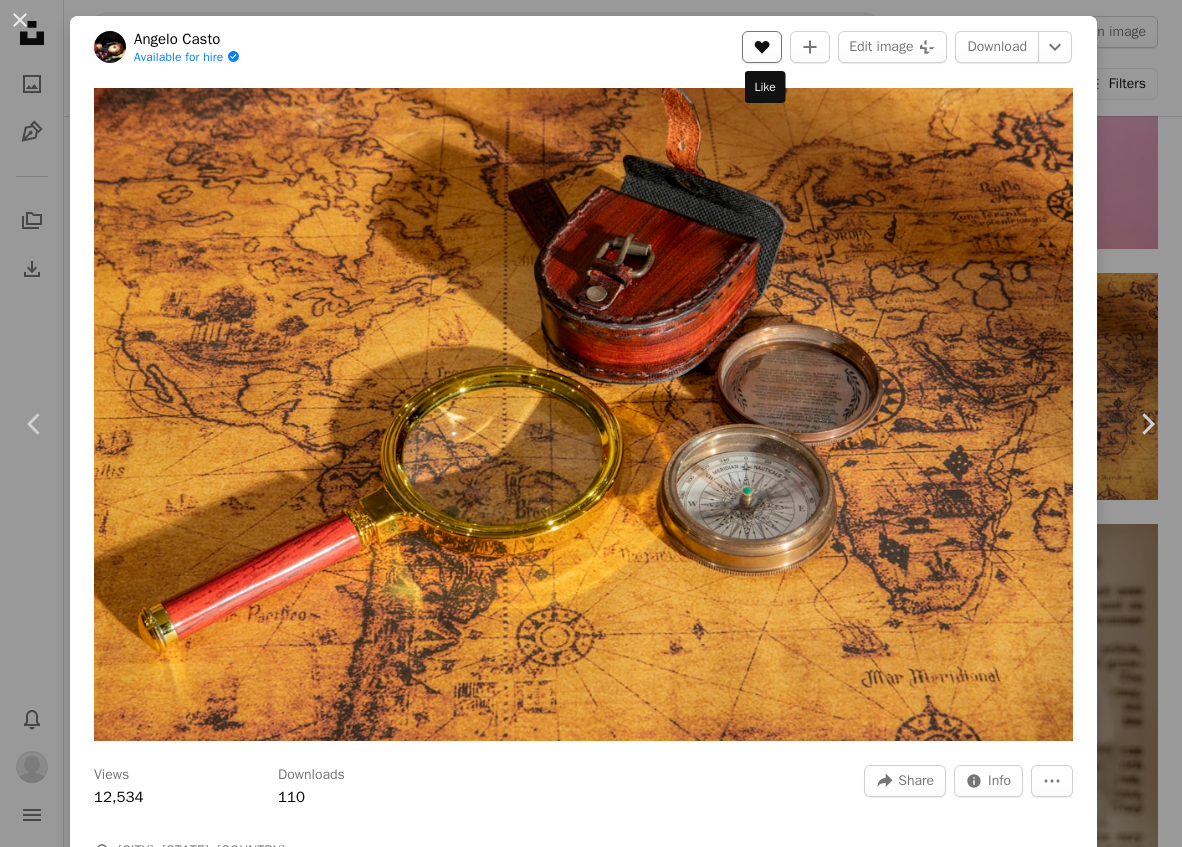 click 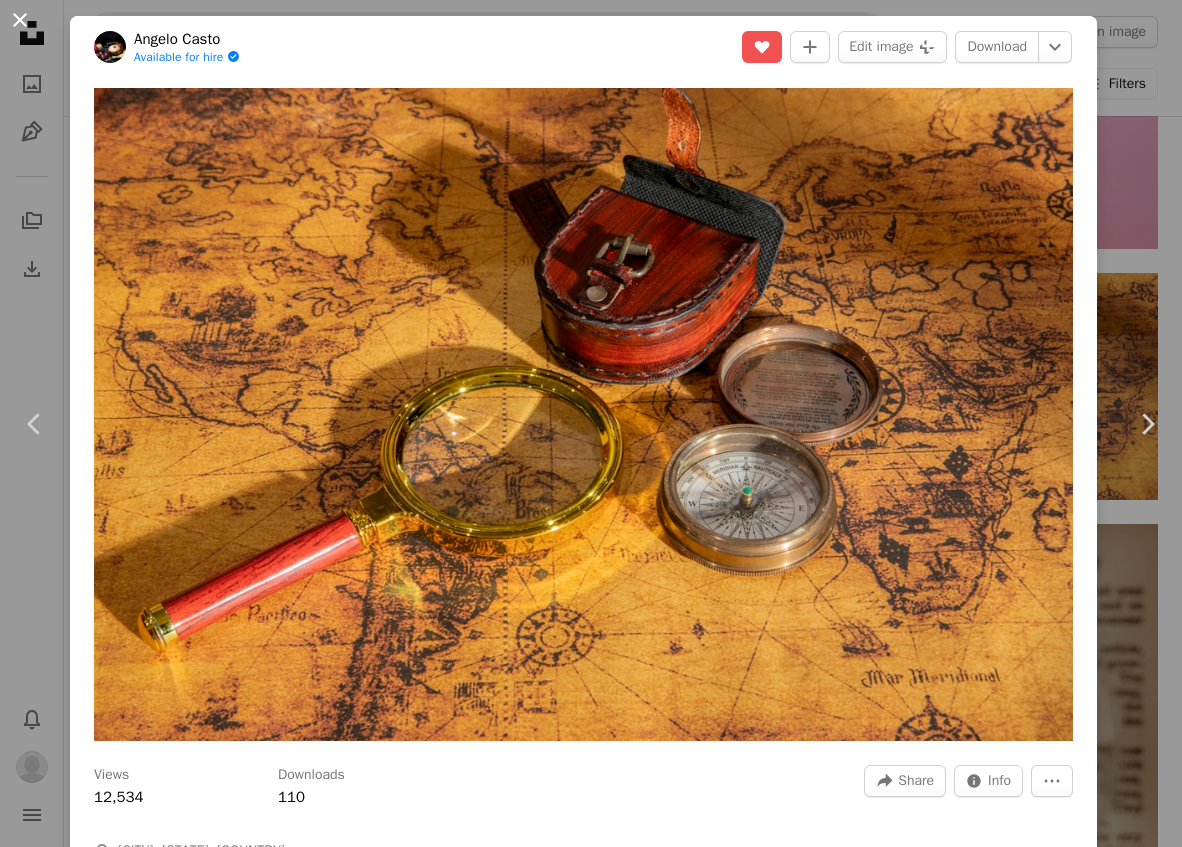 click on "An X shape" at bounding box center [20, 20] 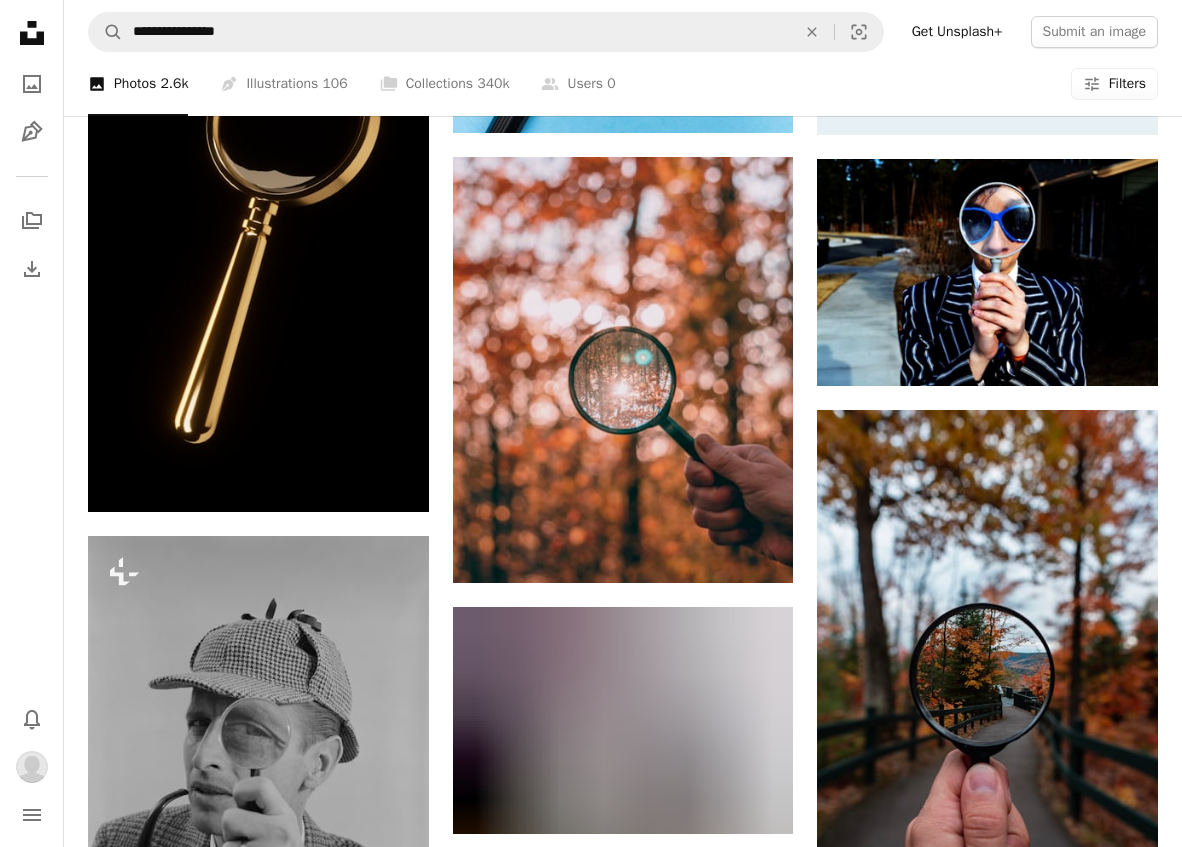 scroll, scrollTop: 0, scrollLeft: 0, axis: both 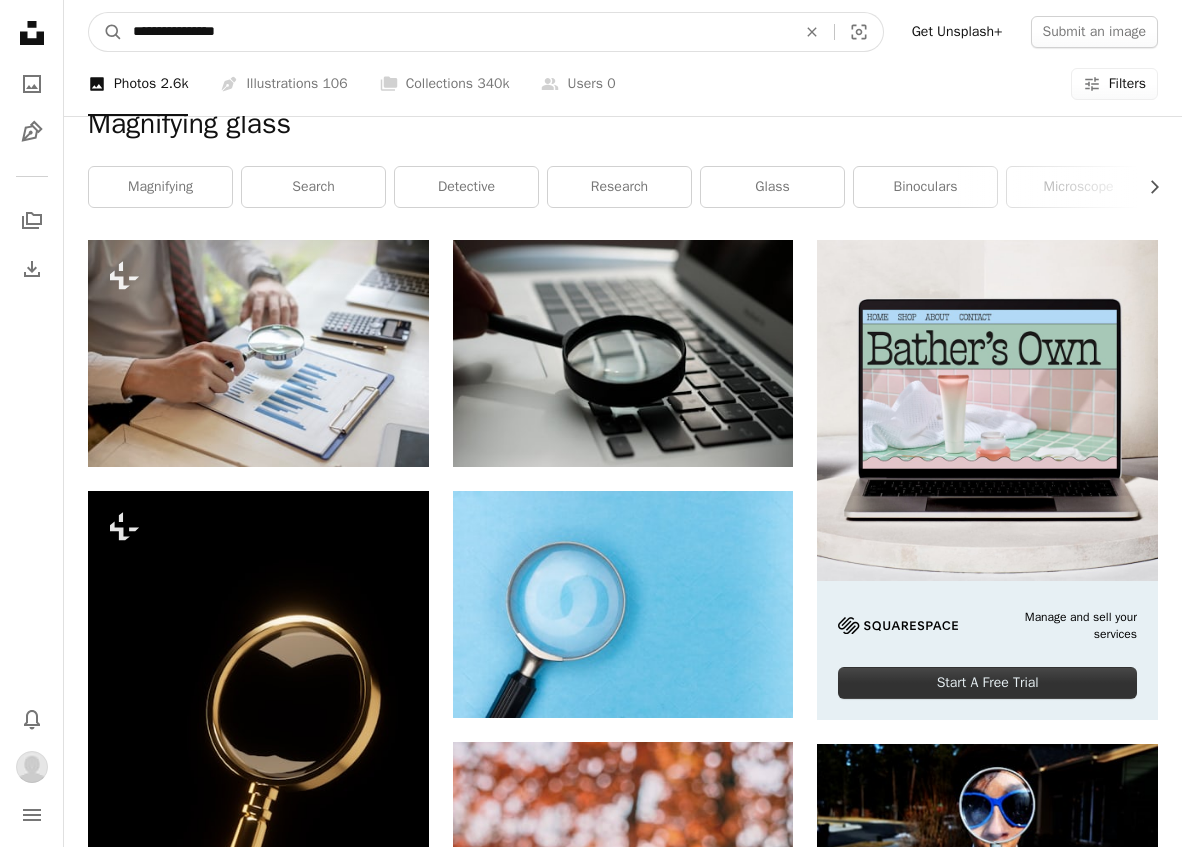 drag, startPoint x: 265, startPoint y: 25, endPoint x: 678, endPoint y: 125, distance: 424.9341 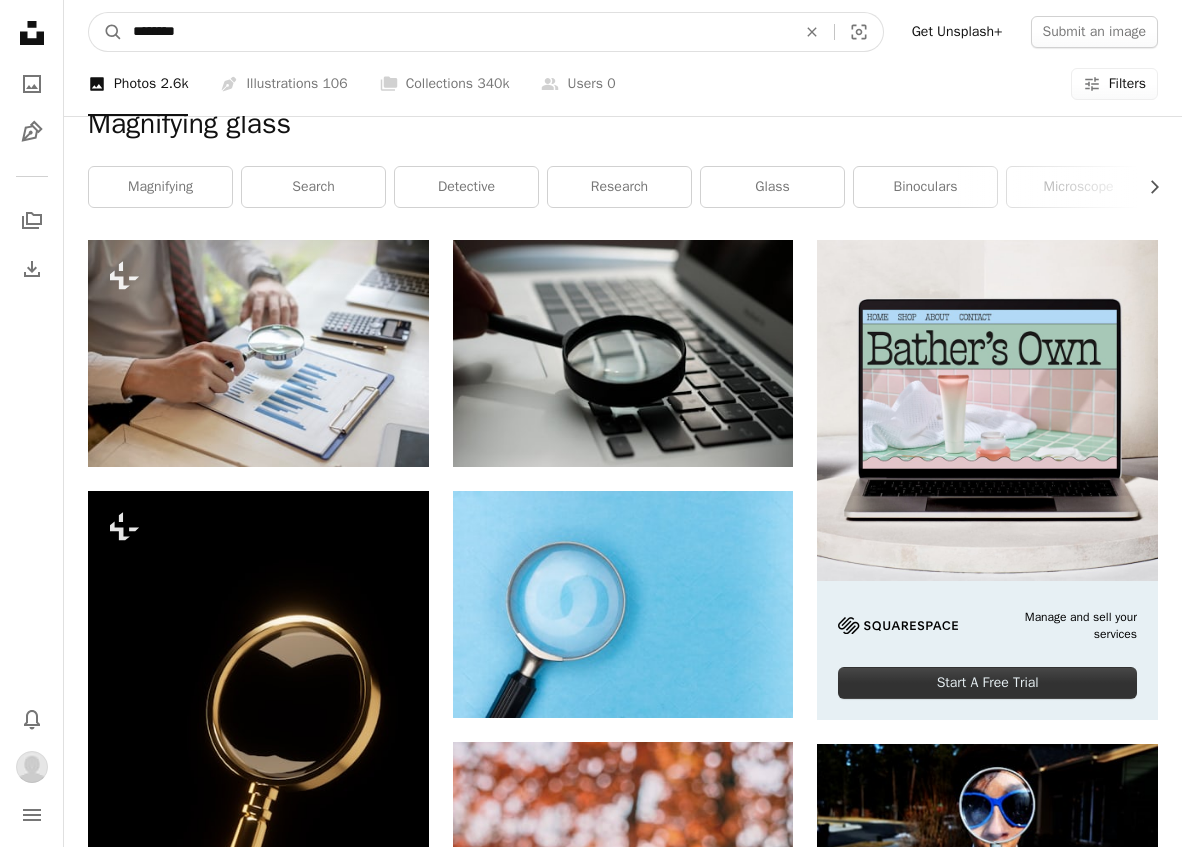 type on "*********" 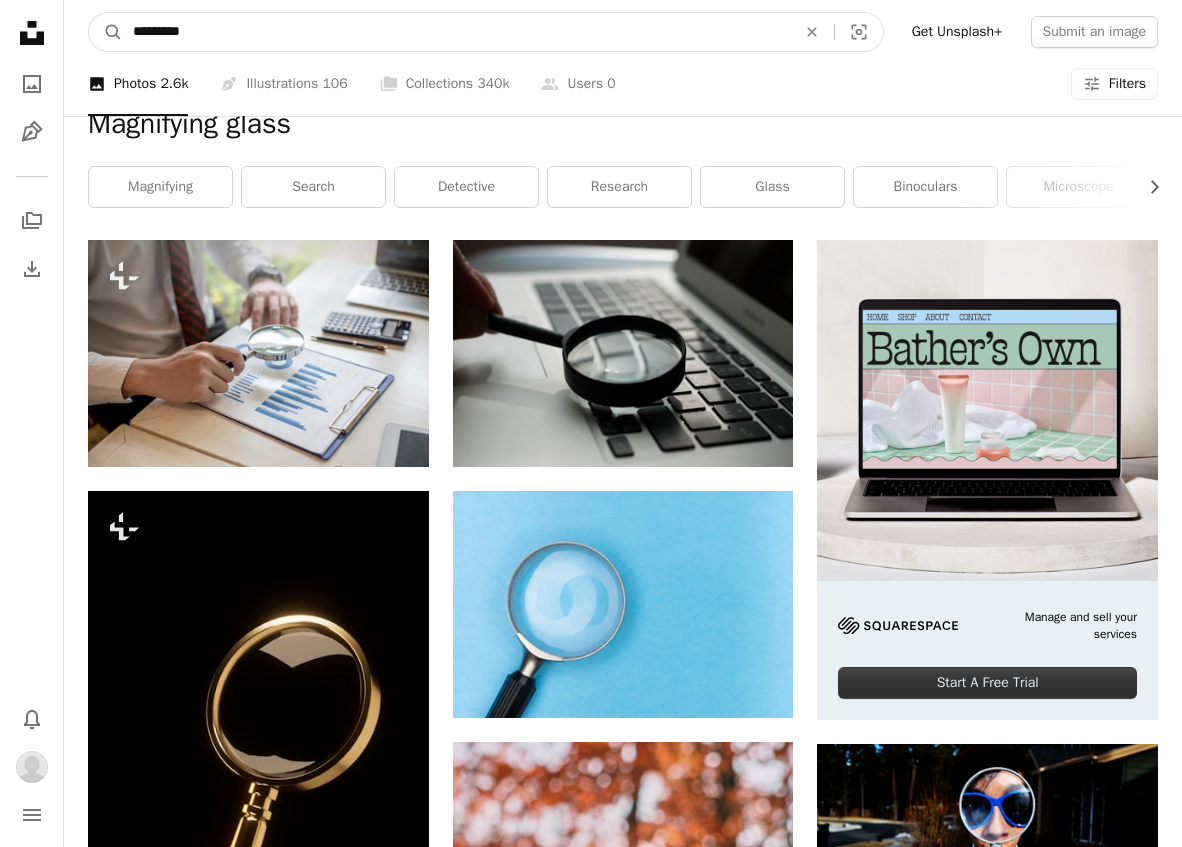 click on "A magnifying glass" at bounding box center [106, 32] 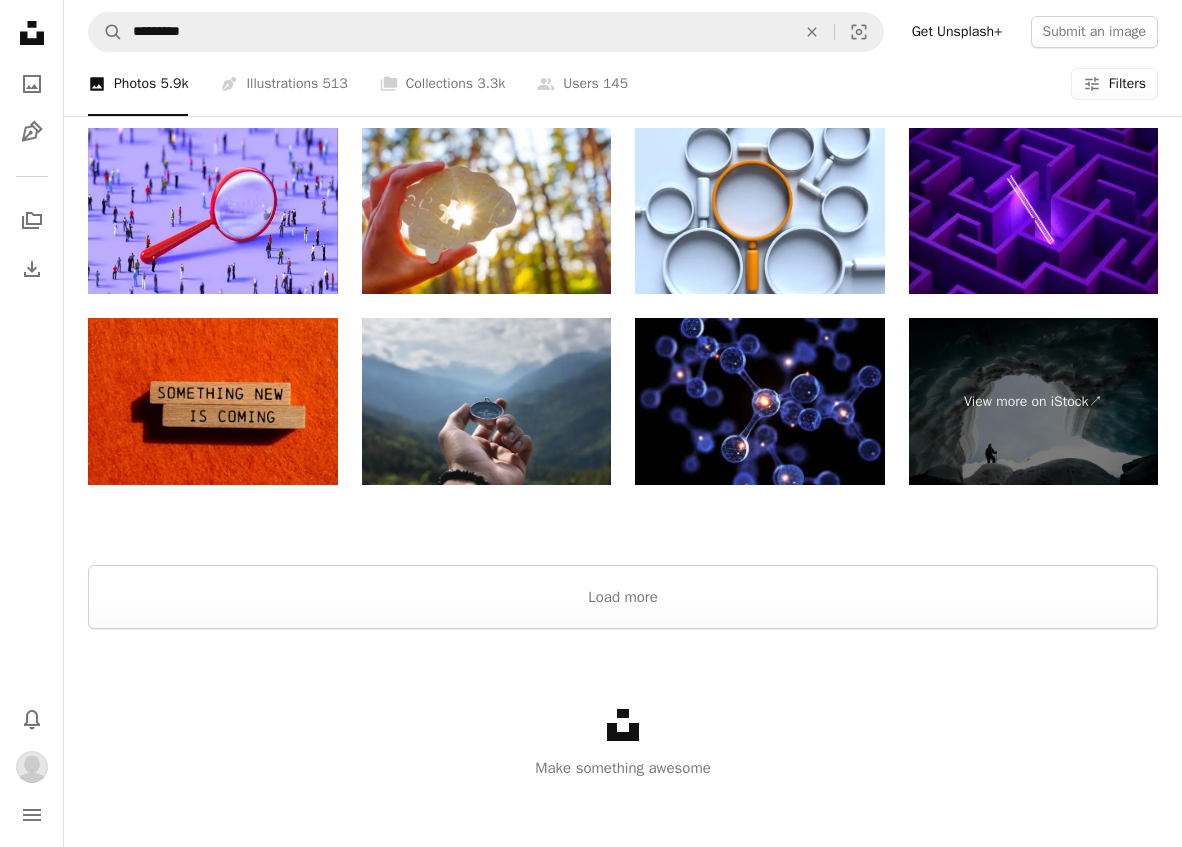 scroll, scrollTop: 2818, scrollLeft: 0, axis: vertical 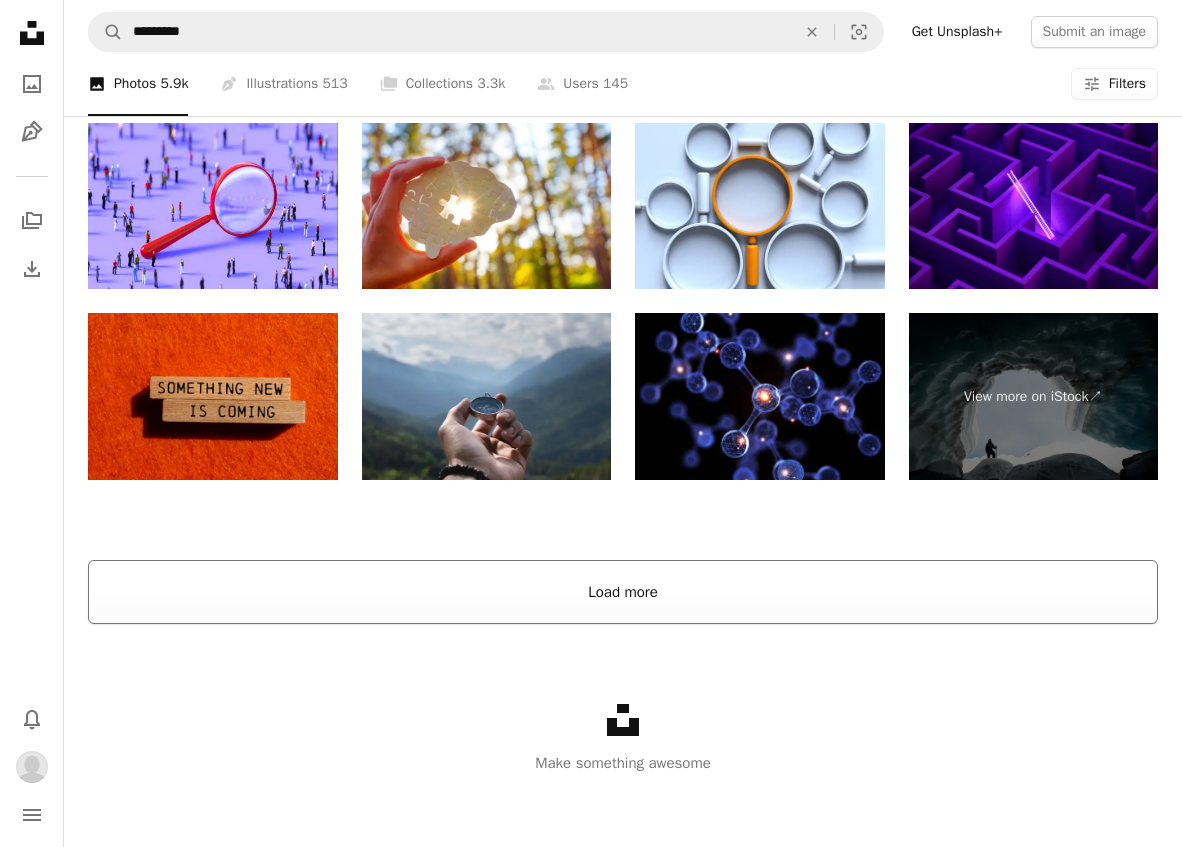 click on "Load more" at bounding box center (623, 592) 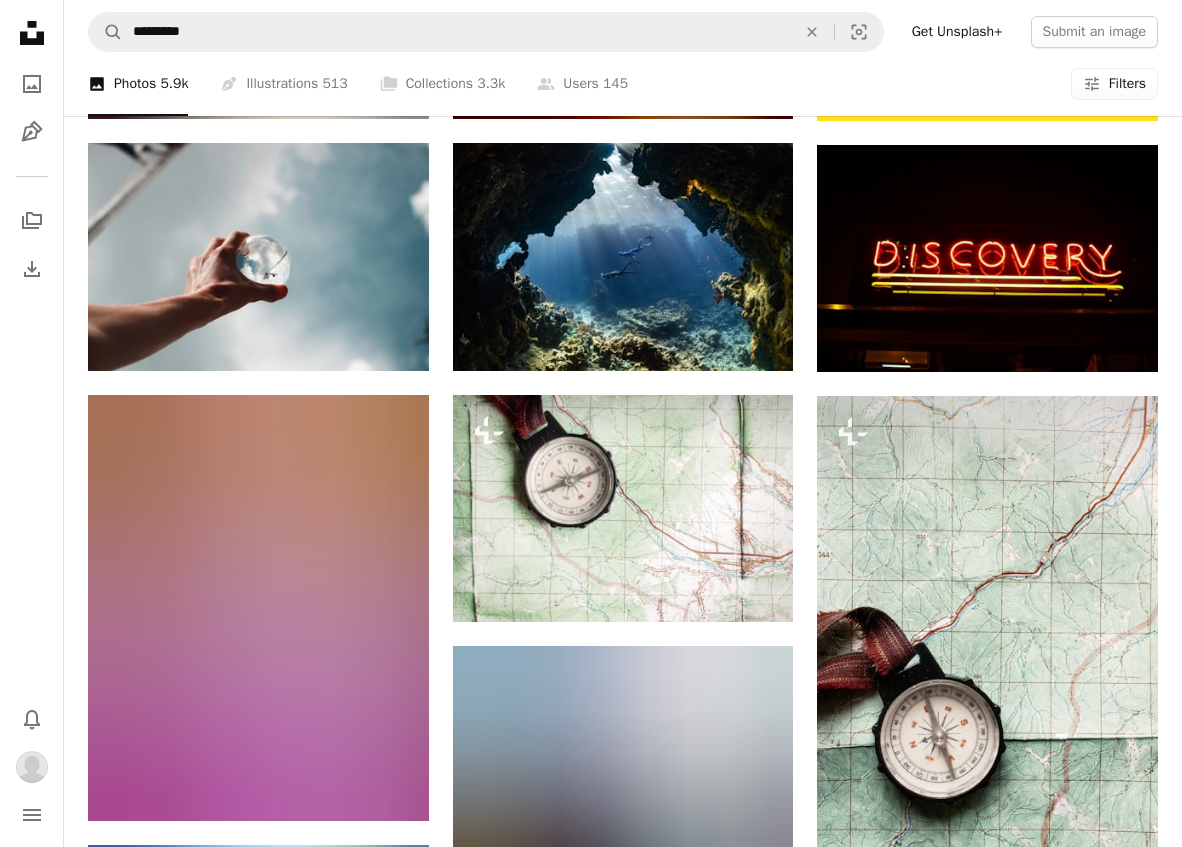 scroll, scrollTop: 68, scrollLeft: 0, axis: vertical 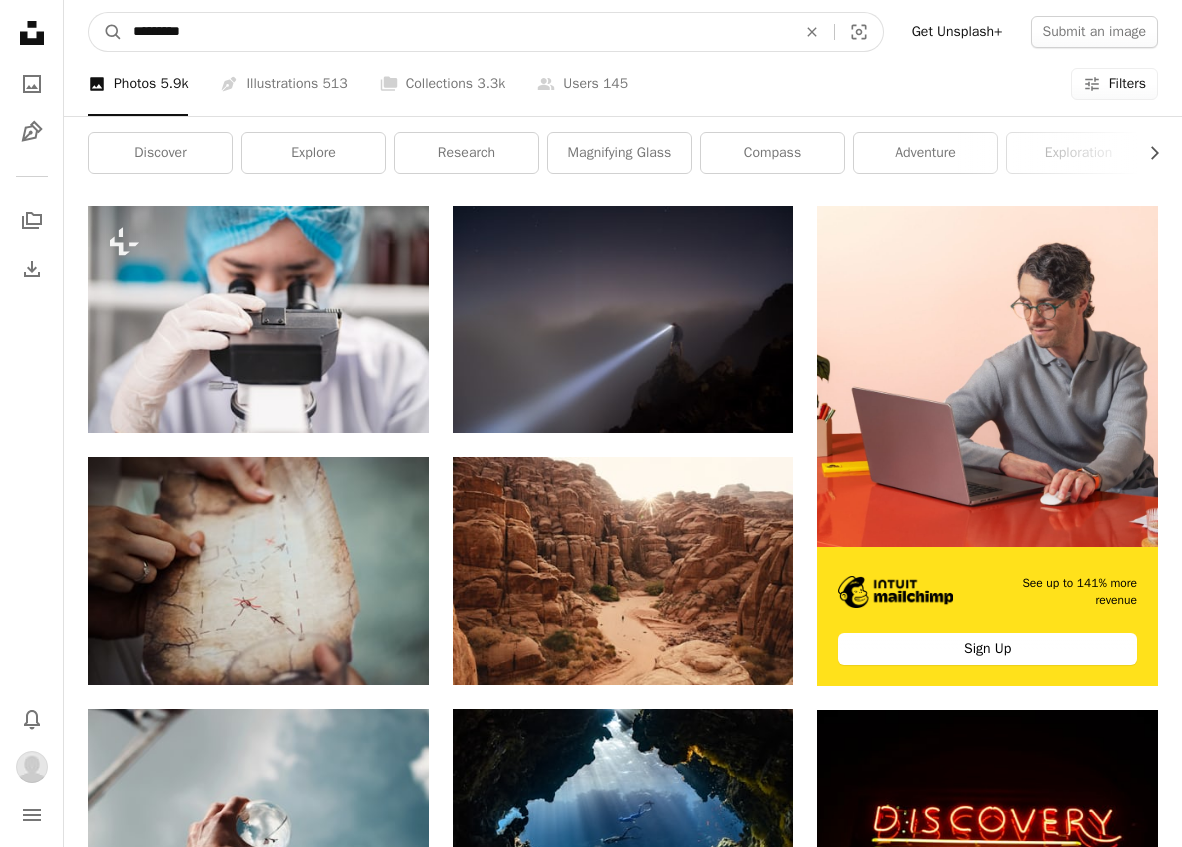 drag, startPoint x: 214, startPoint y: 28, endPoint x: 65, endPoint y: 16, distance: 149.48244 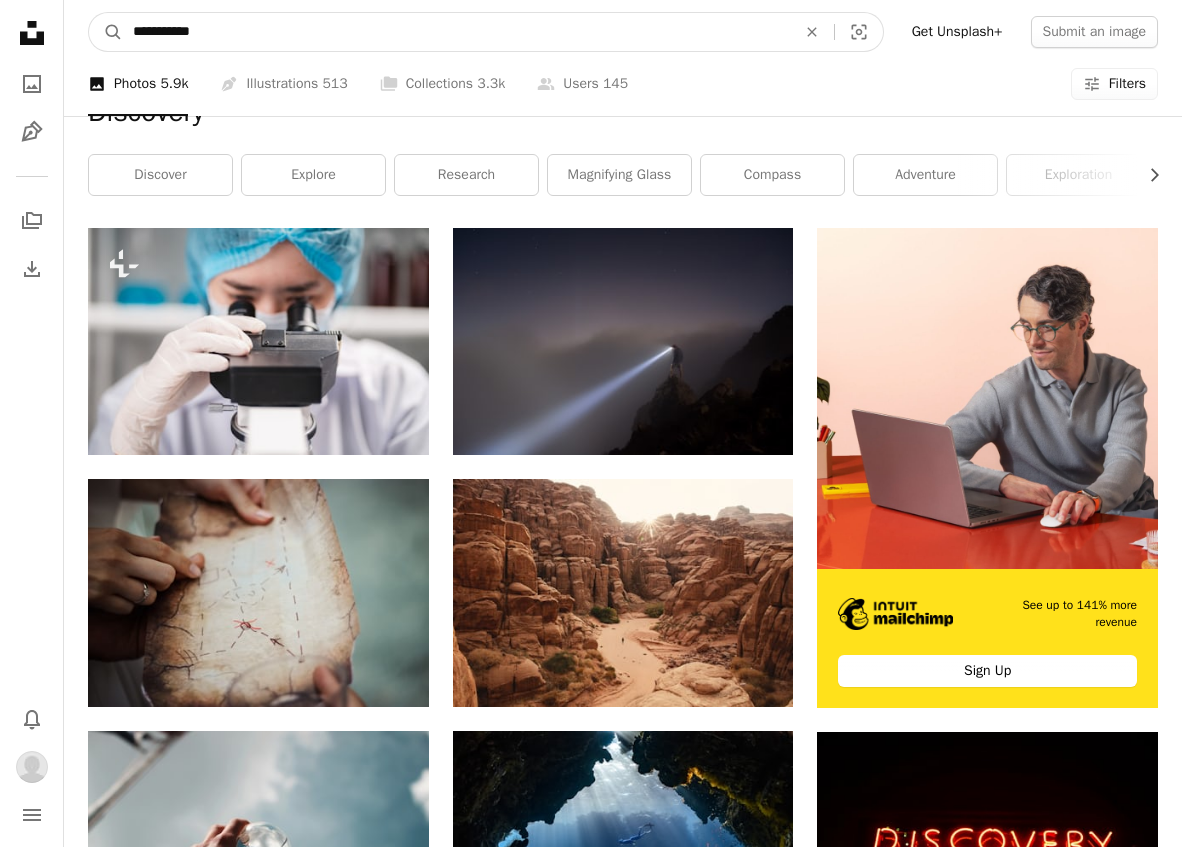 scroll, scrollTop: 0, scrollLeft: 0, axis: both 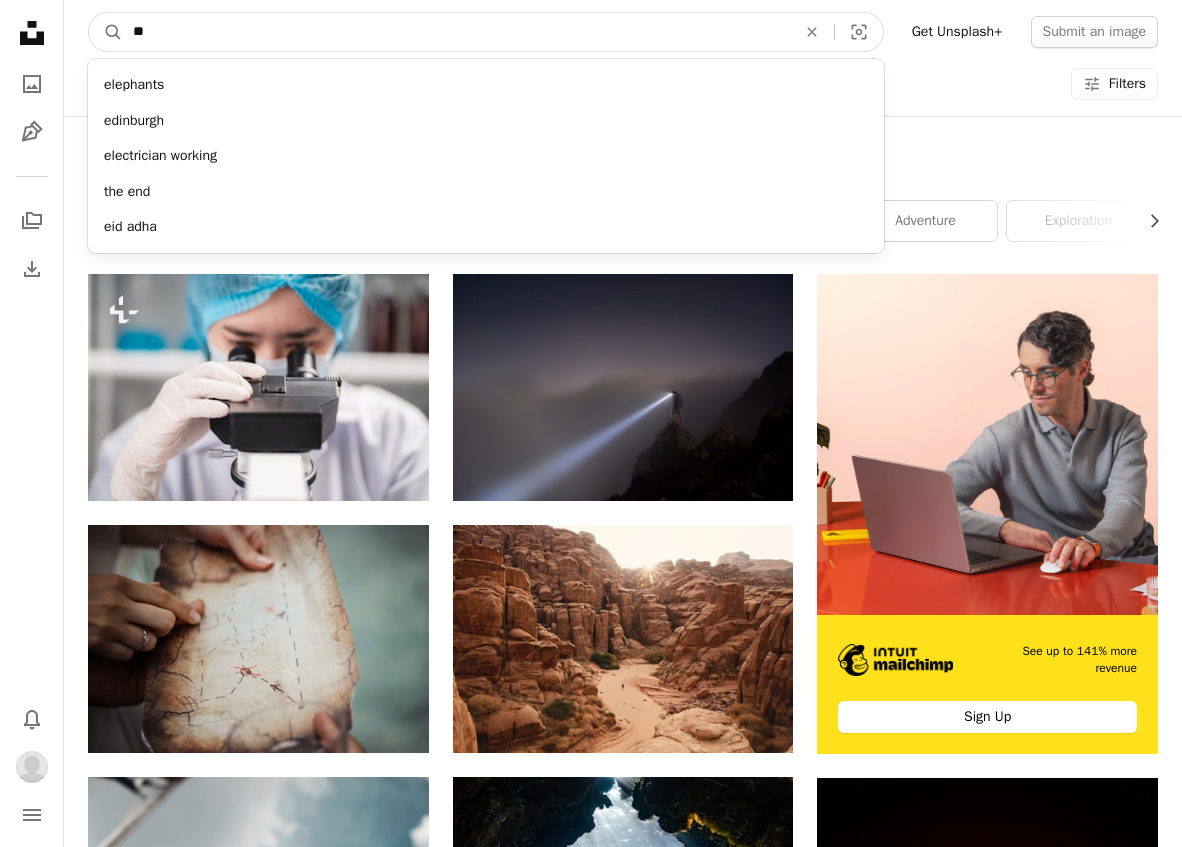 type on "*" 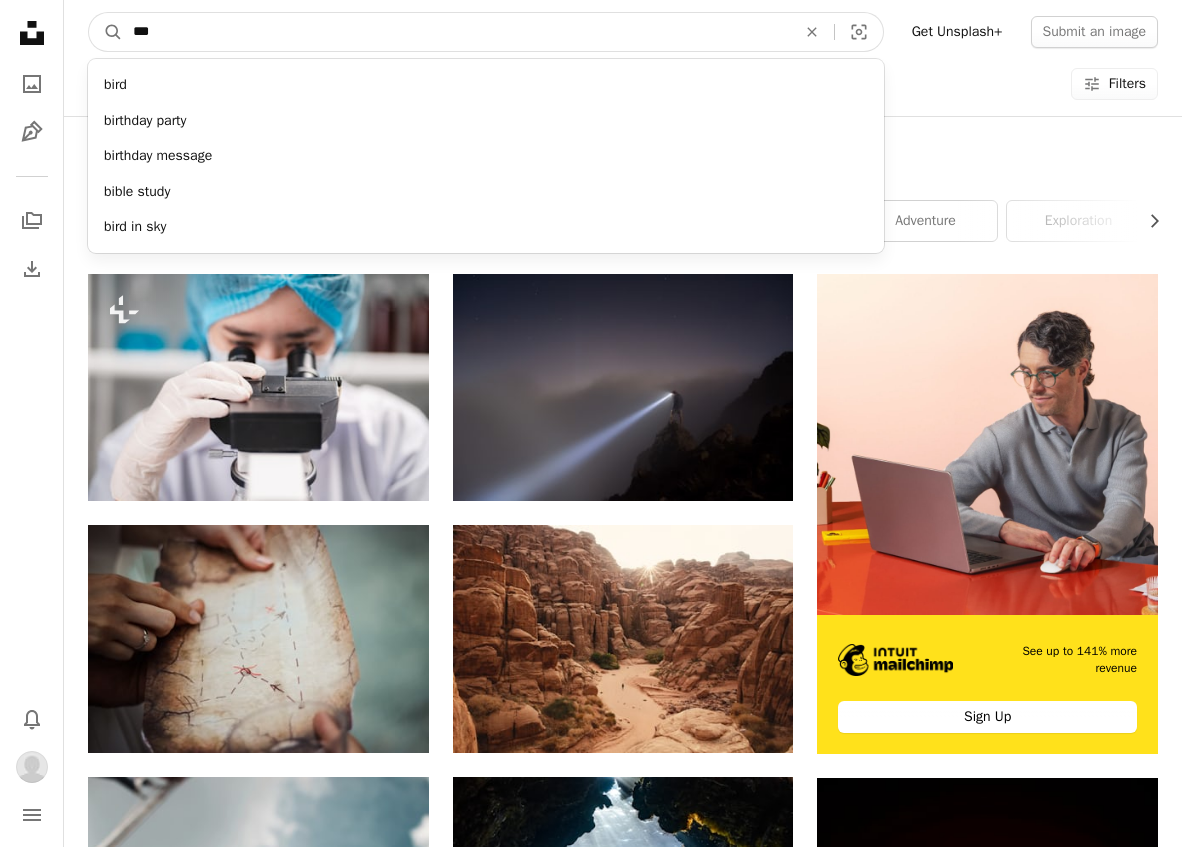 scroll, scrollTop: 6, scrollLeft: 0, axis: vertical 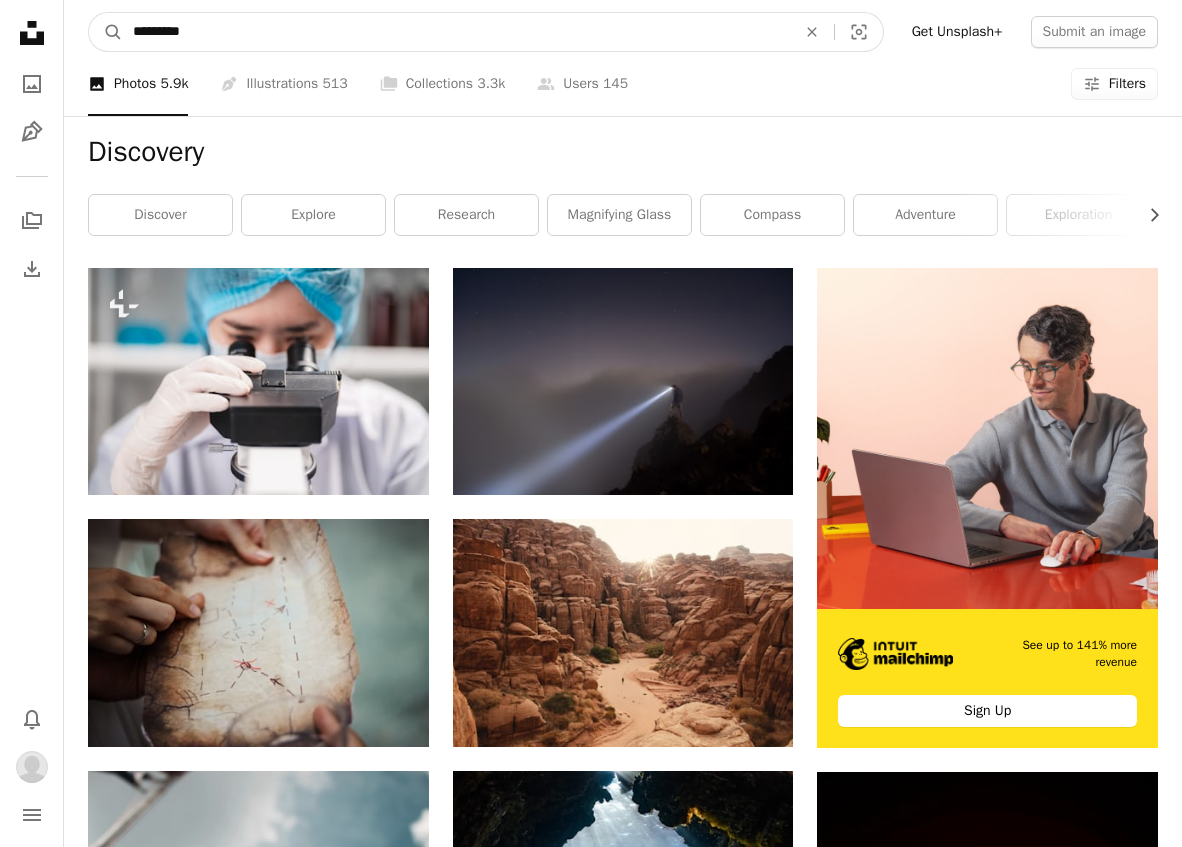 type on "**********" 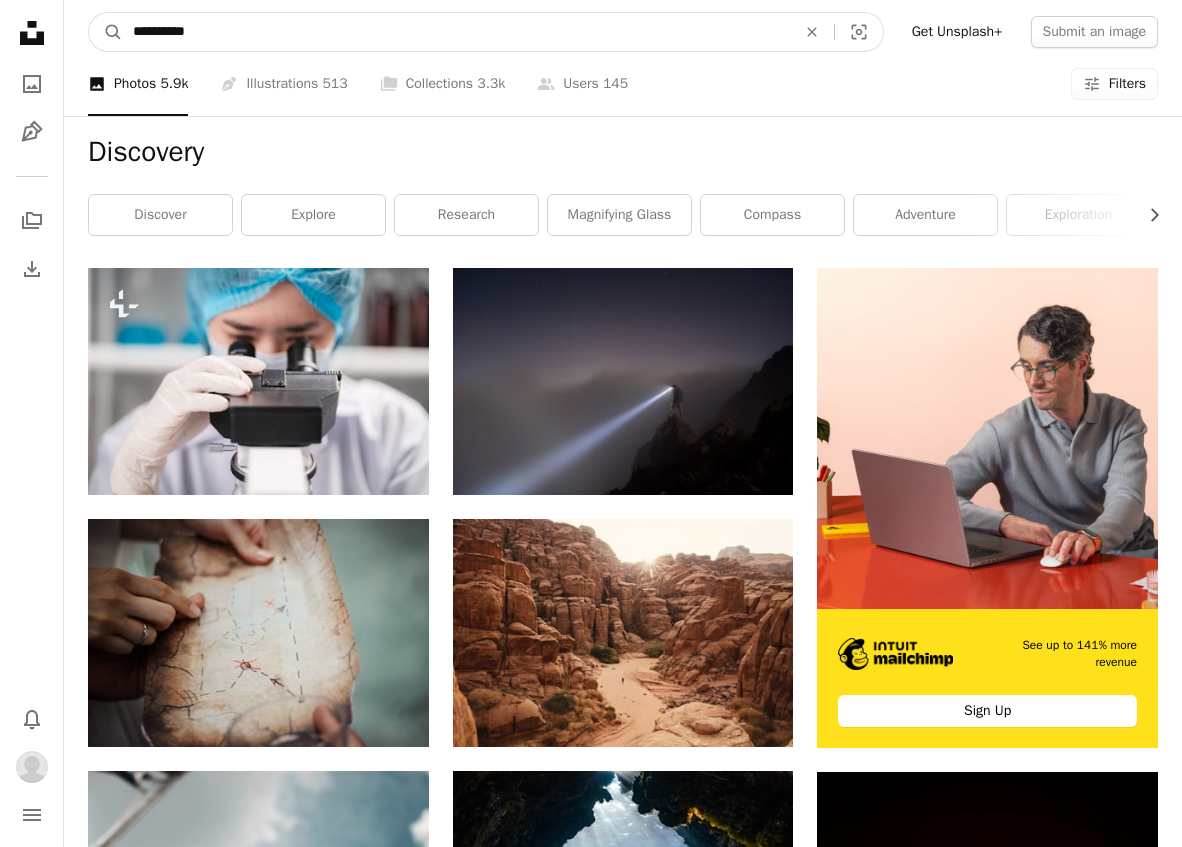 click on "A magnifying glass" at bounding box center (106, 32) 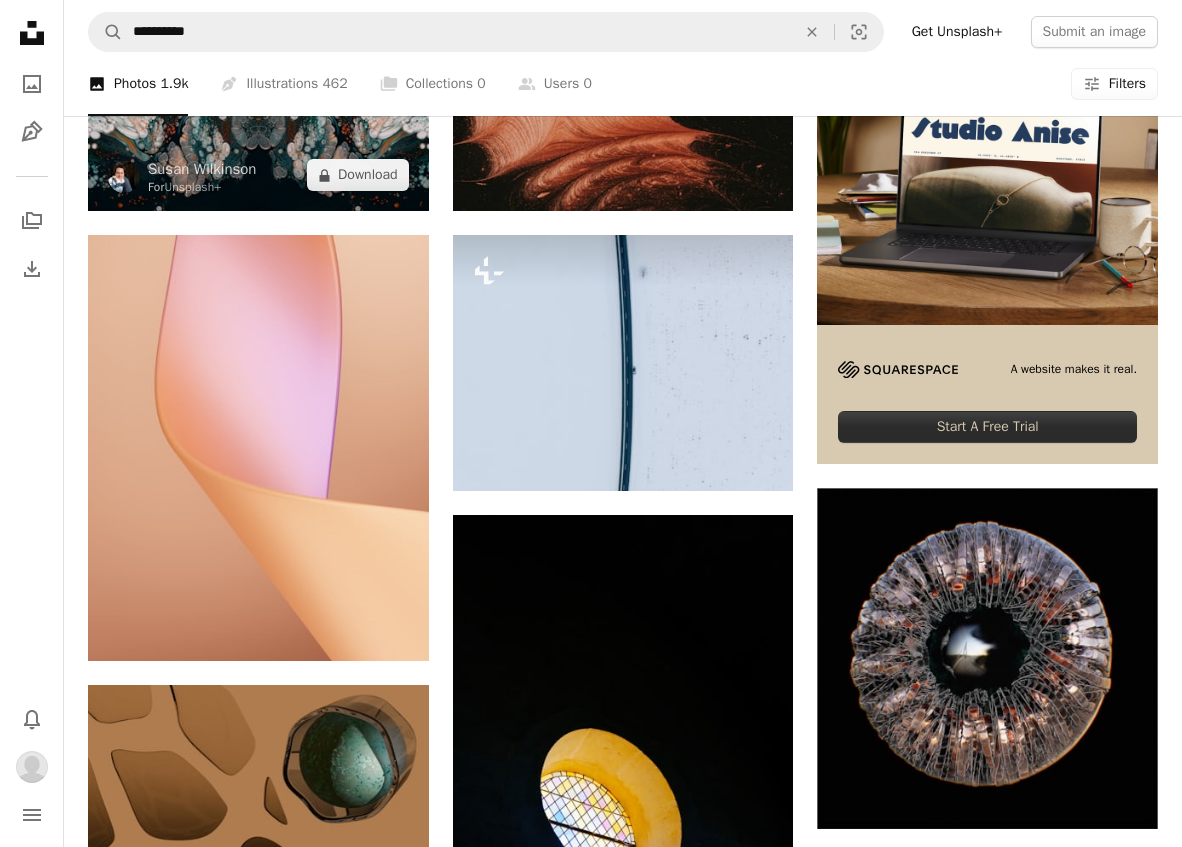 scroll, scrollTop: 0, scrollLeft: 0, axis: both 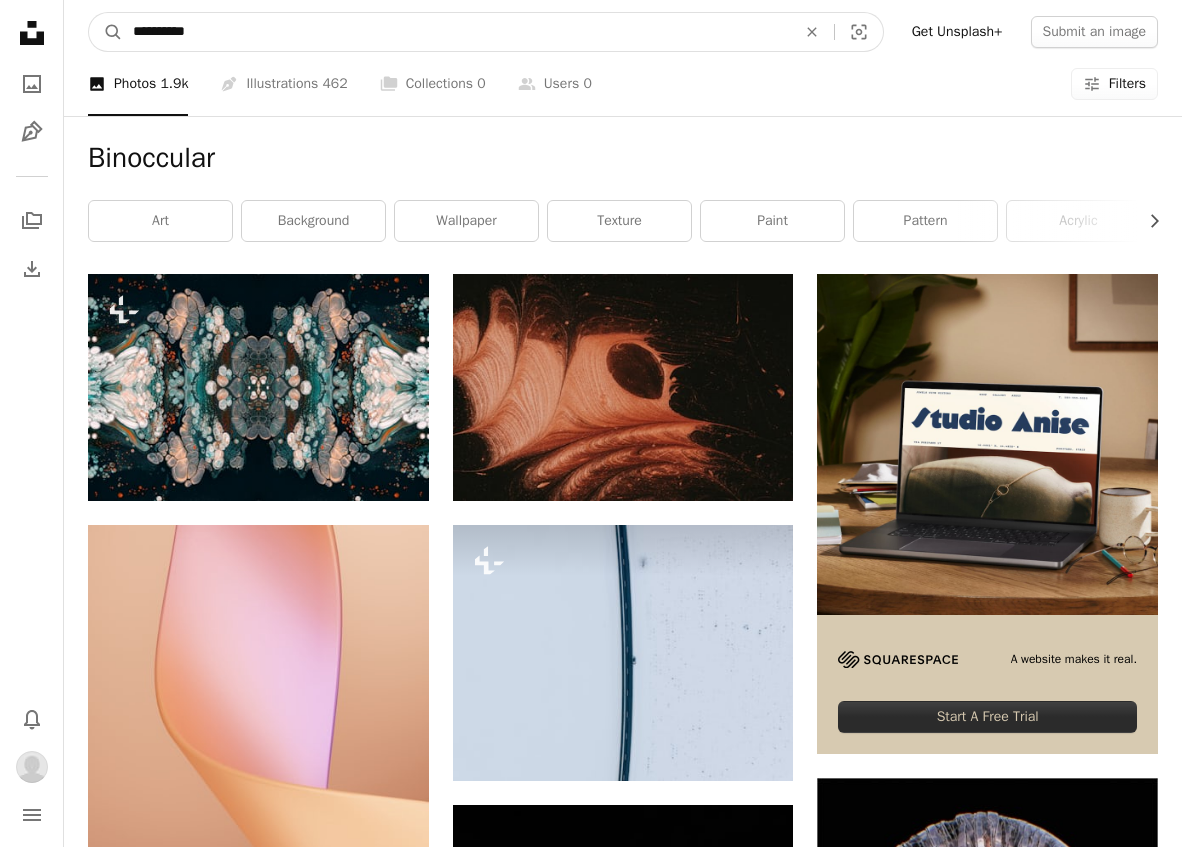 click on "**********" at bounding box center (456, 32) 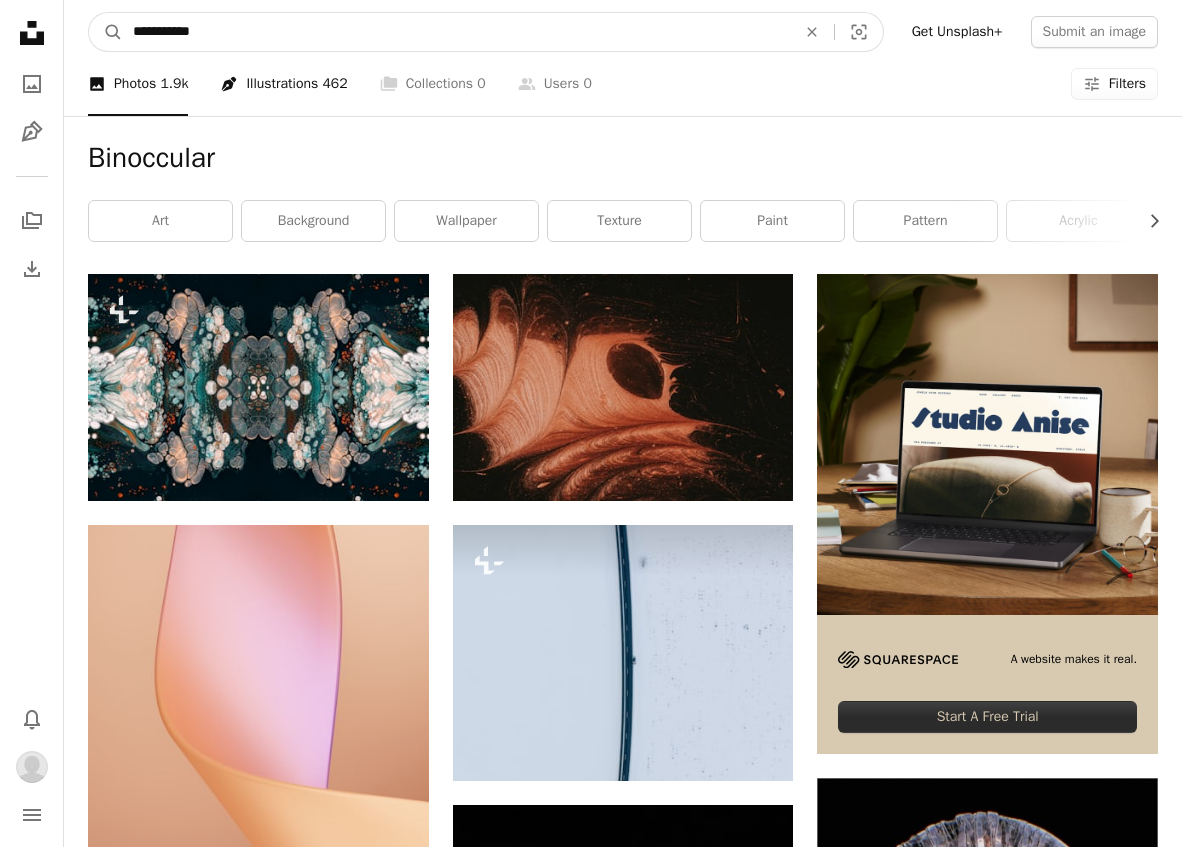scroll, scrollTop: 1, scrollLeft: 0, axis: vertical 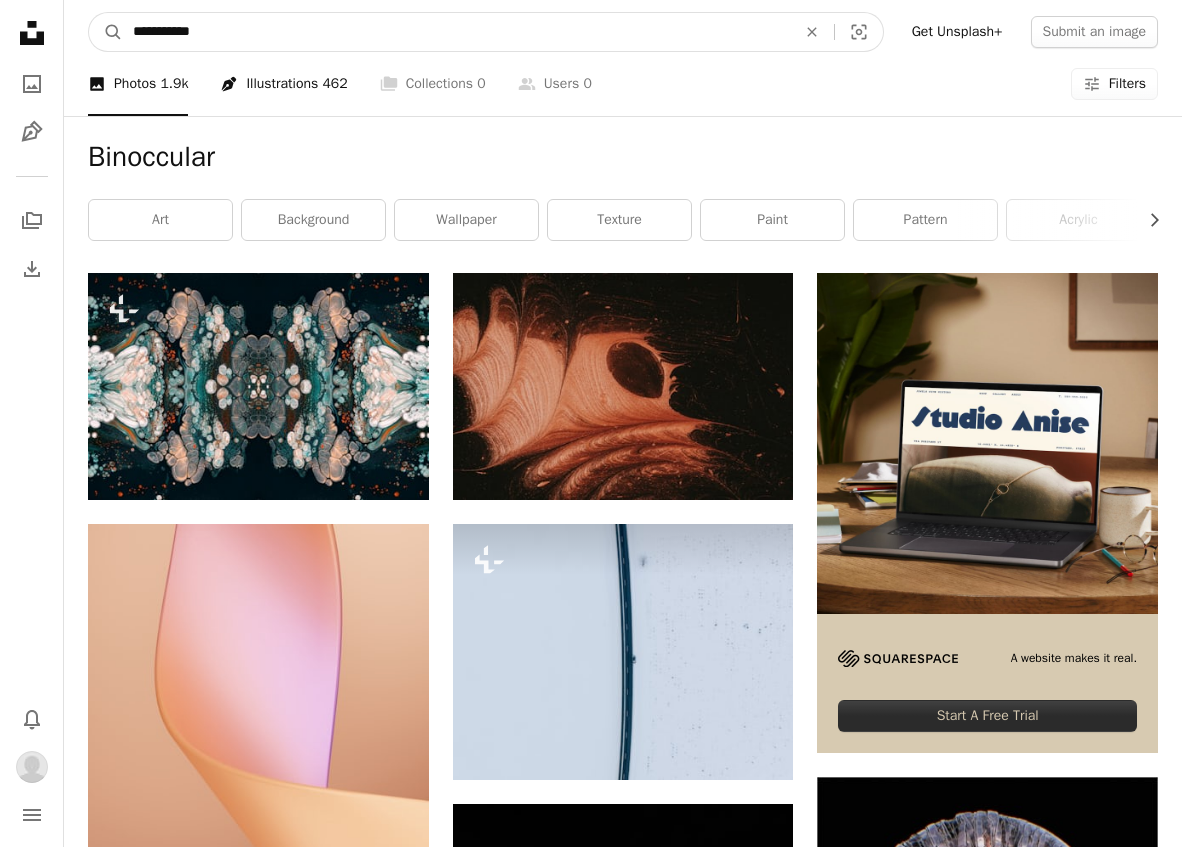 click on "A magnifying glass" at bounding box center (106, 32) 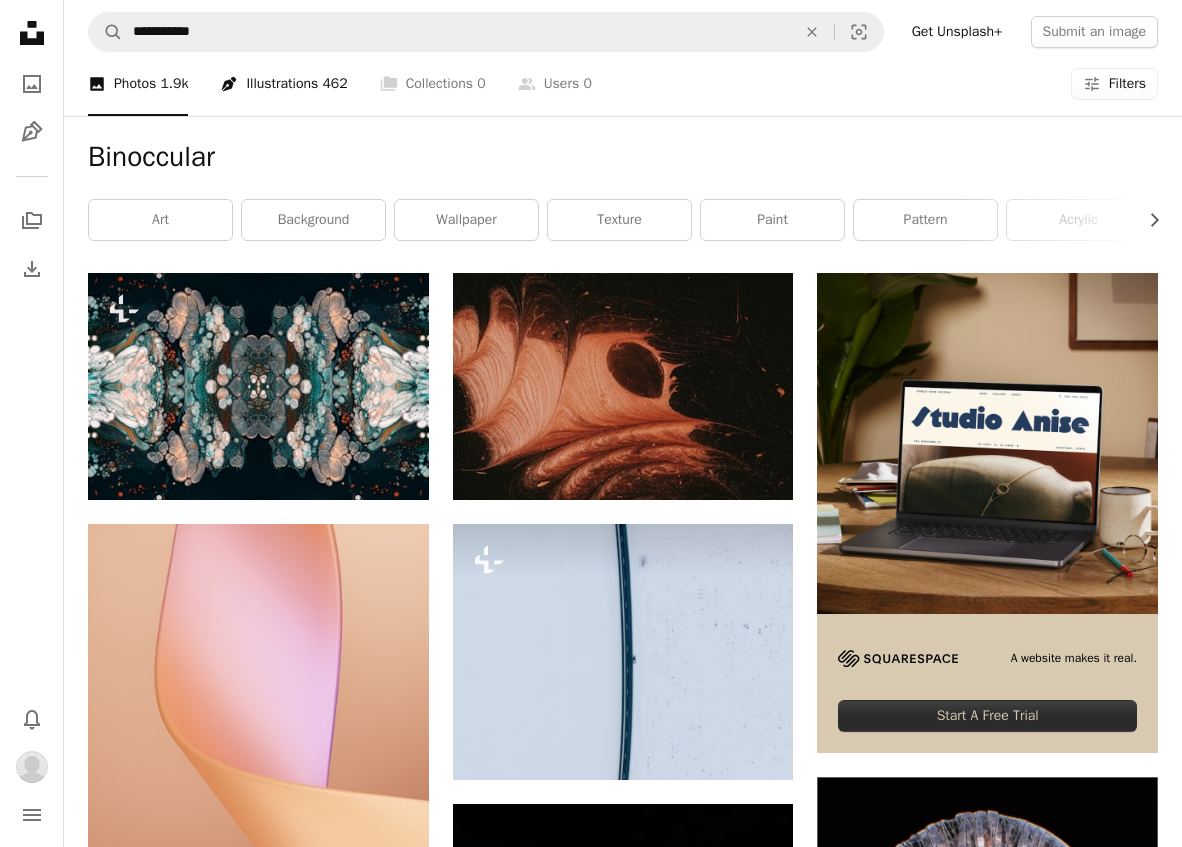 scroll, scrollTop: 0, scrollLeft: 0, axis: both 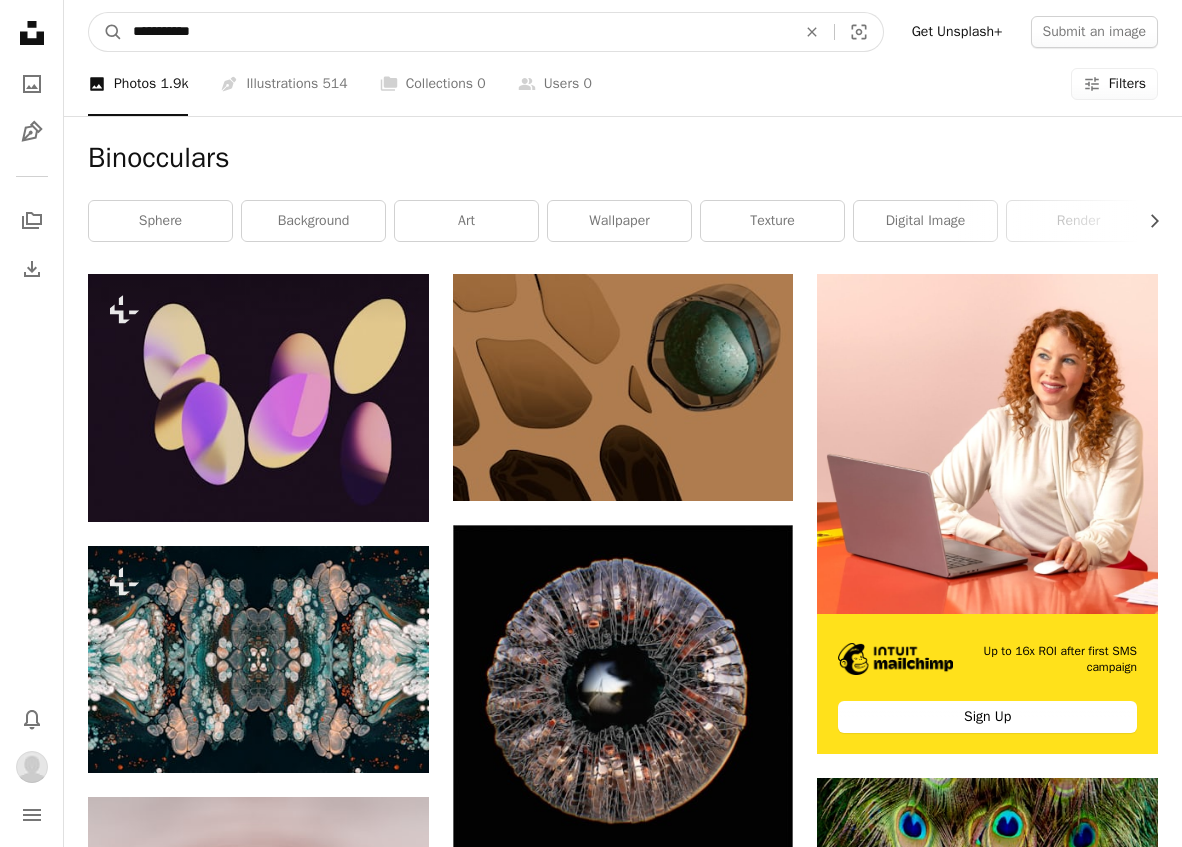 drag, startPoint x: 227, startPoint y: 30, endPoint x: 309, endPoint y: 40, distance: 82.607506 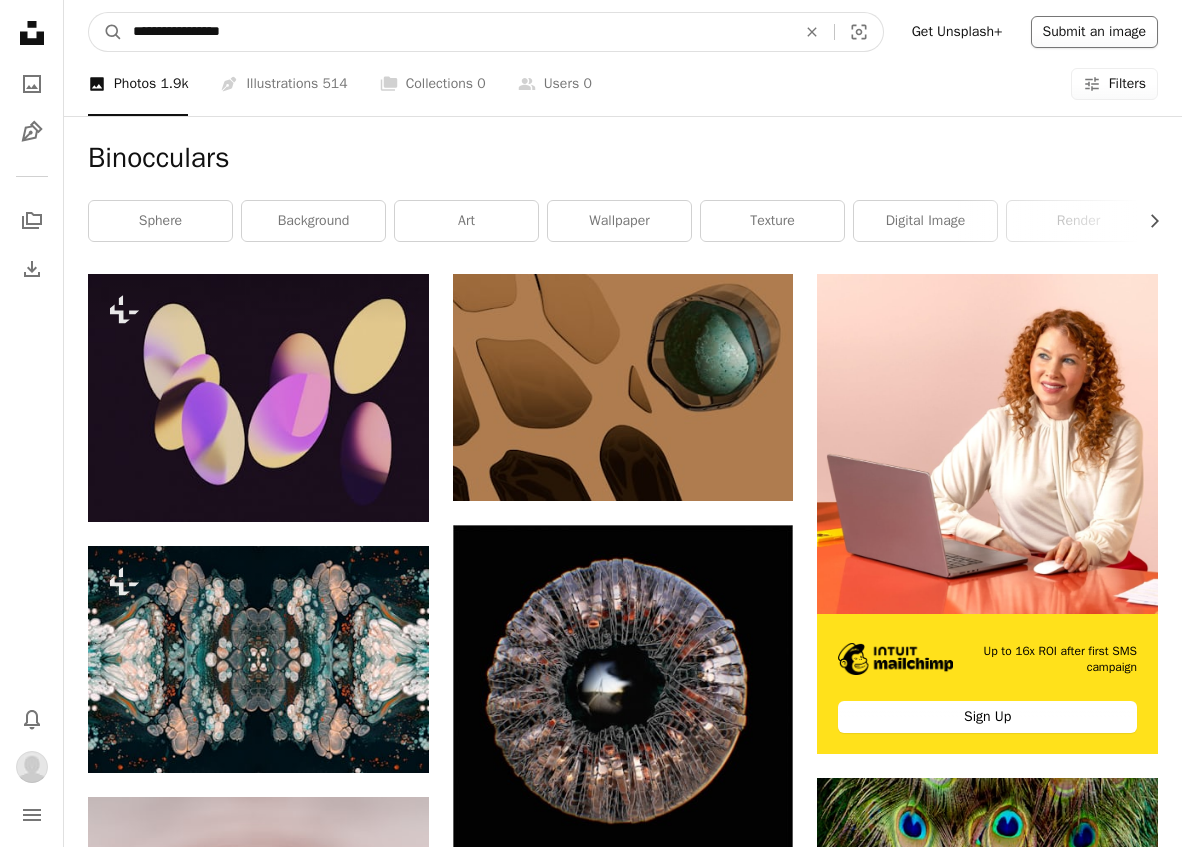 type on "**********" 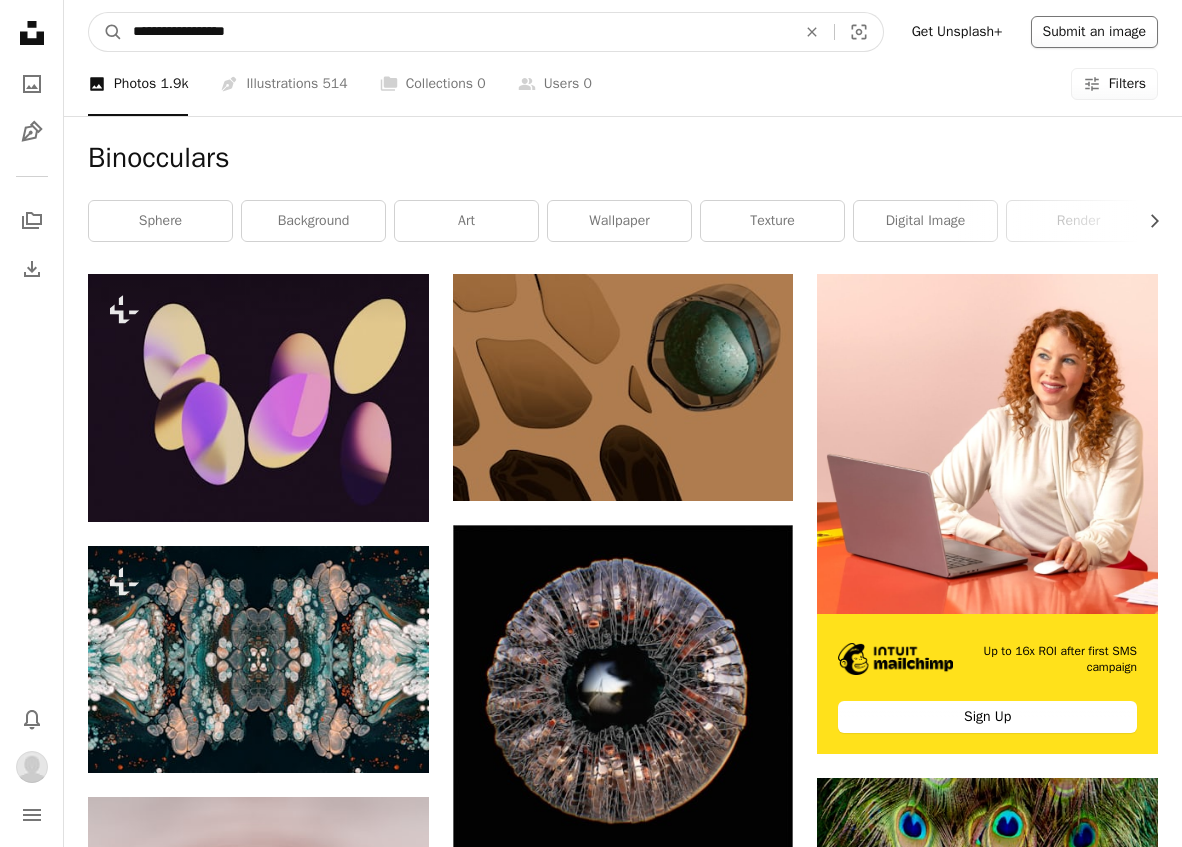 click on "A magnifying glass" at bounding box center (106, 32) 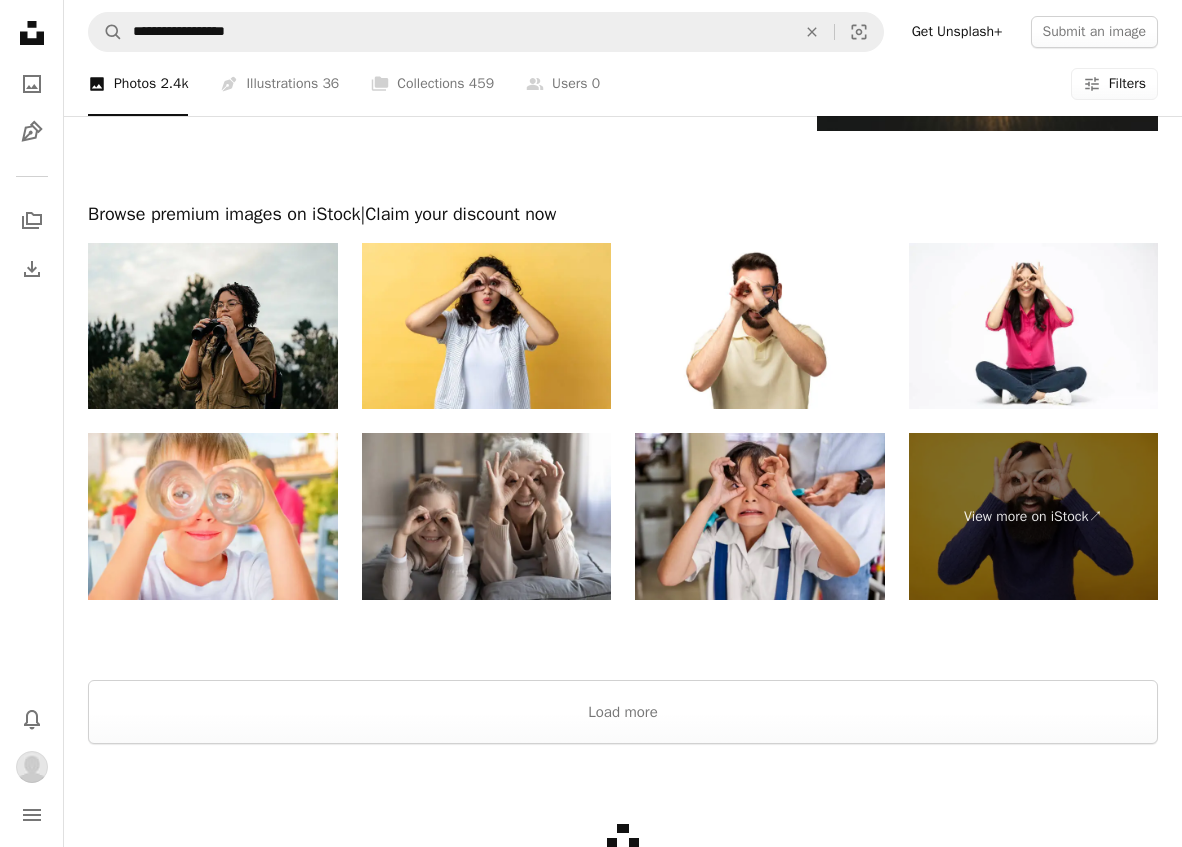 scroll, scrollTop: 3172, scrollLeft: 0, axis: vertical 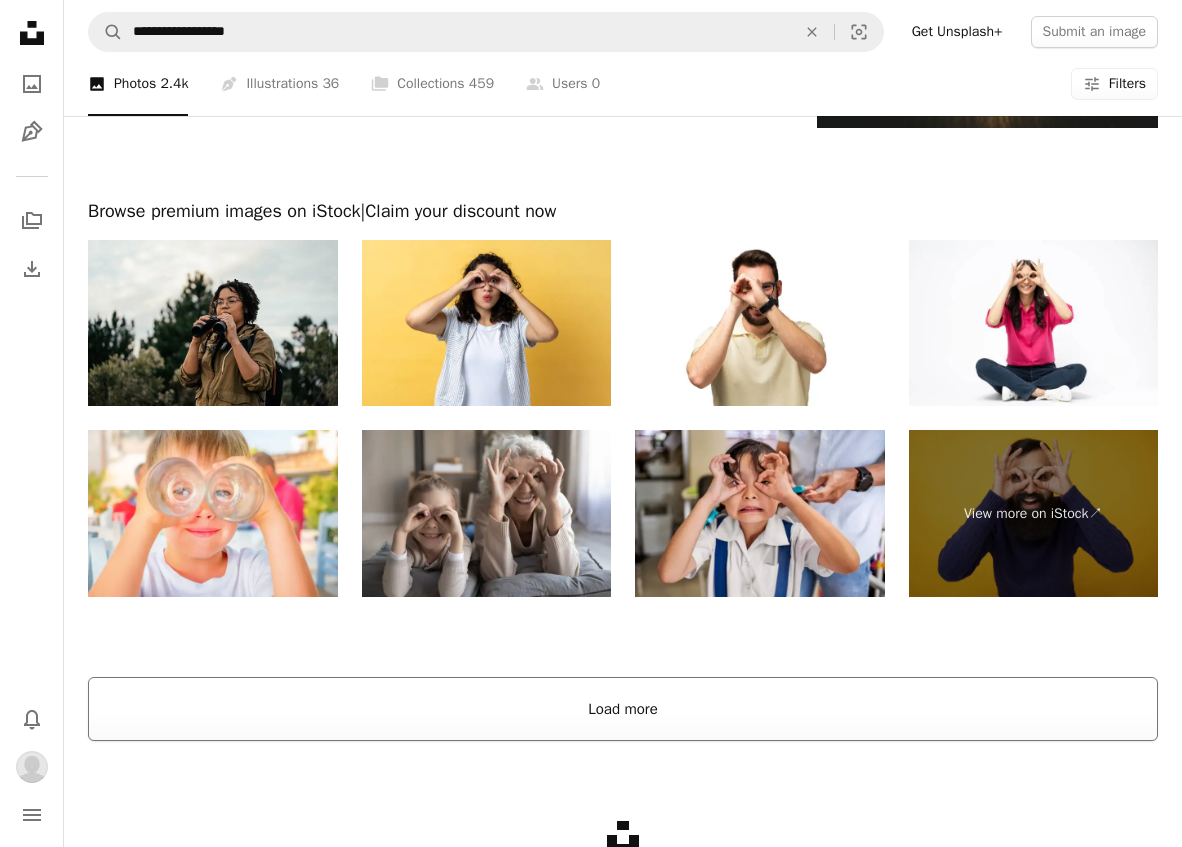 click on "Load more" at bounding box center [623, 709] 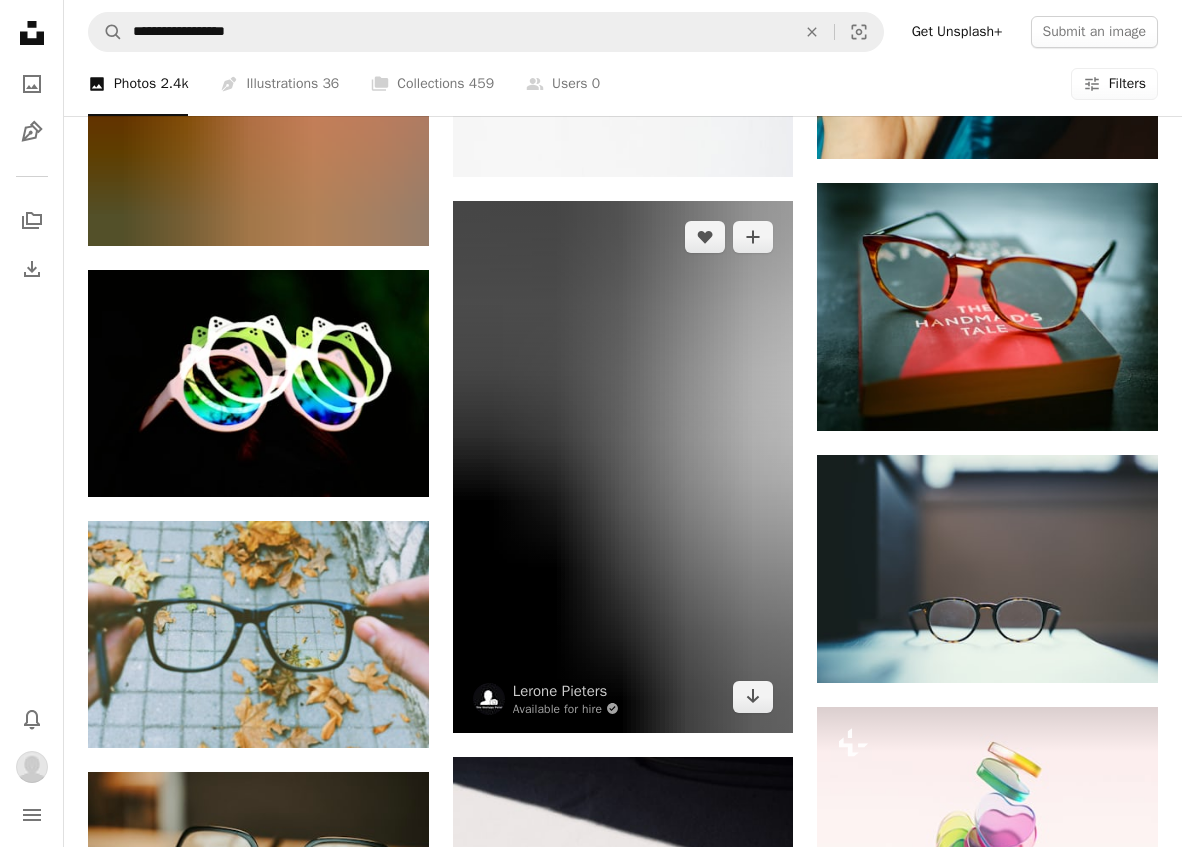 scroll, scrollTop: 2077, scrollLeft: 0, axis: vertical 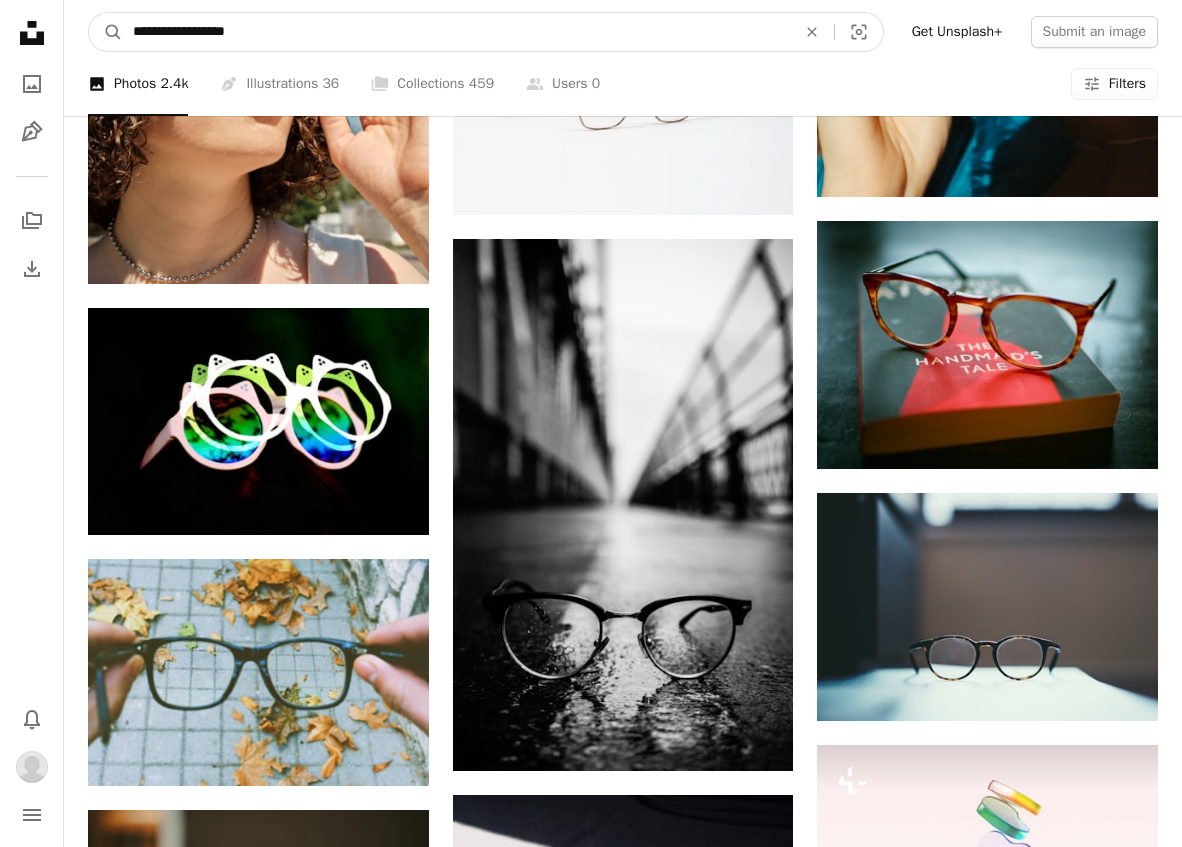 click on "**********" at bounding box center [456, 32] 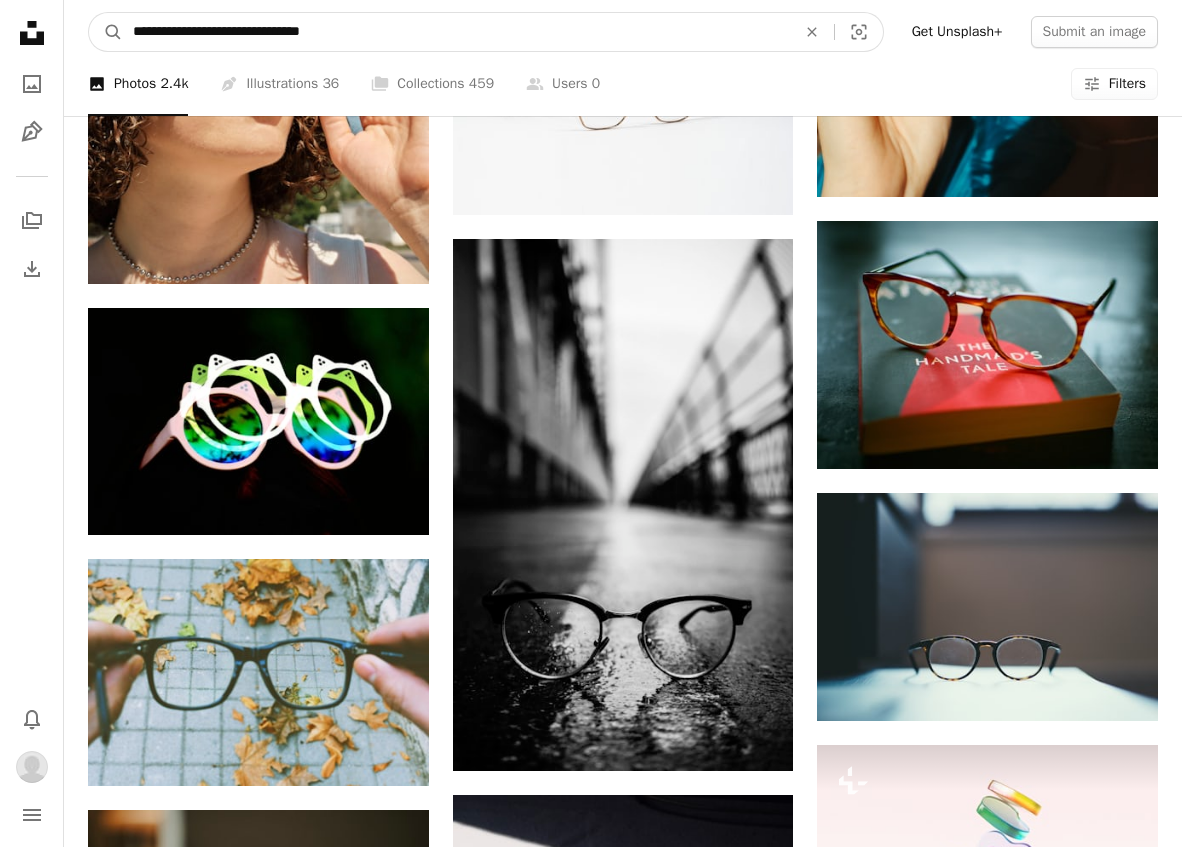 scroll, scrollTop: 1979, scrollLeft: 0, axis: vertical 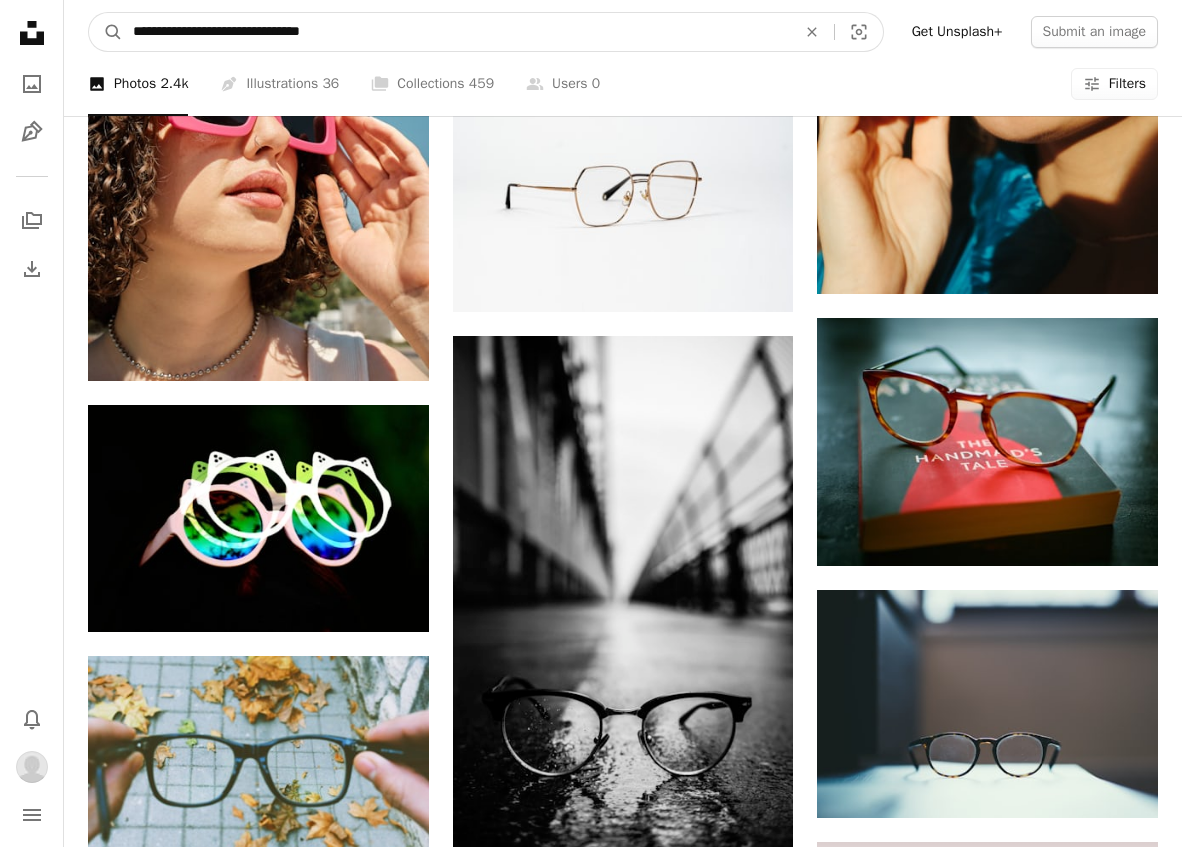 drag, startPoint x: 365, startPoint y: 29, endPoint x: 64, endPoint y: 29, distance: 301 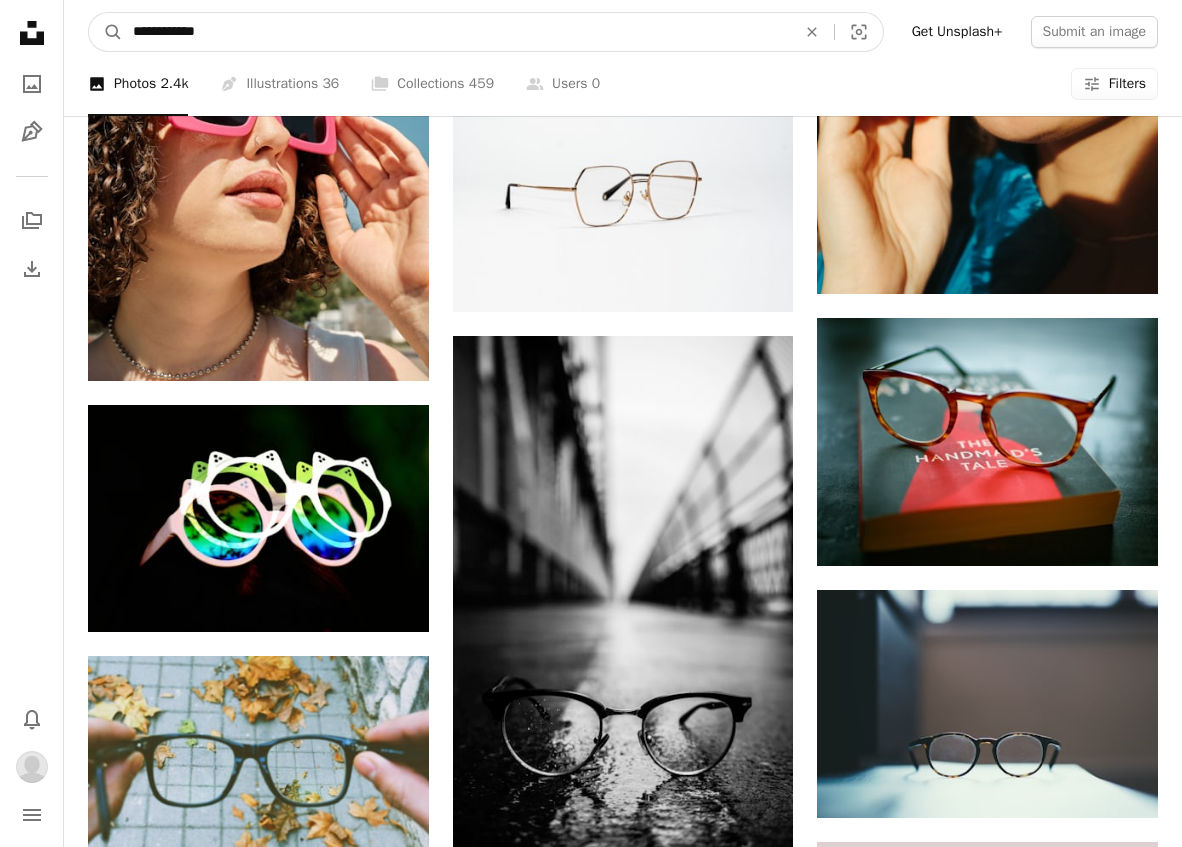 type on "**********" 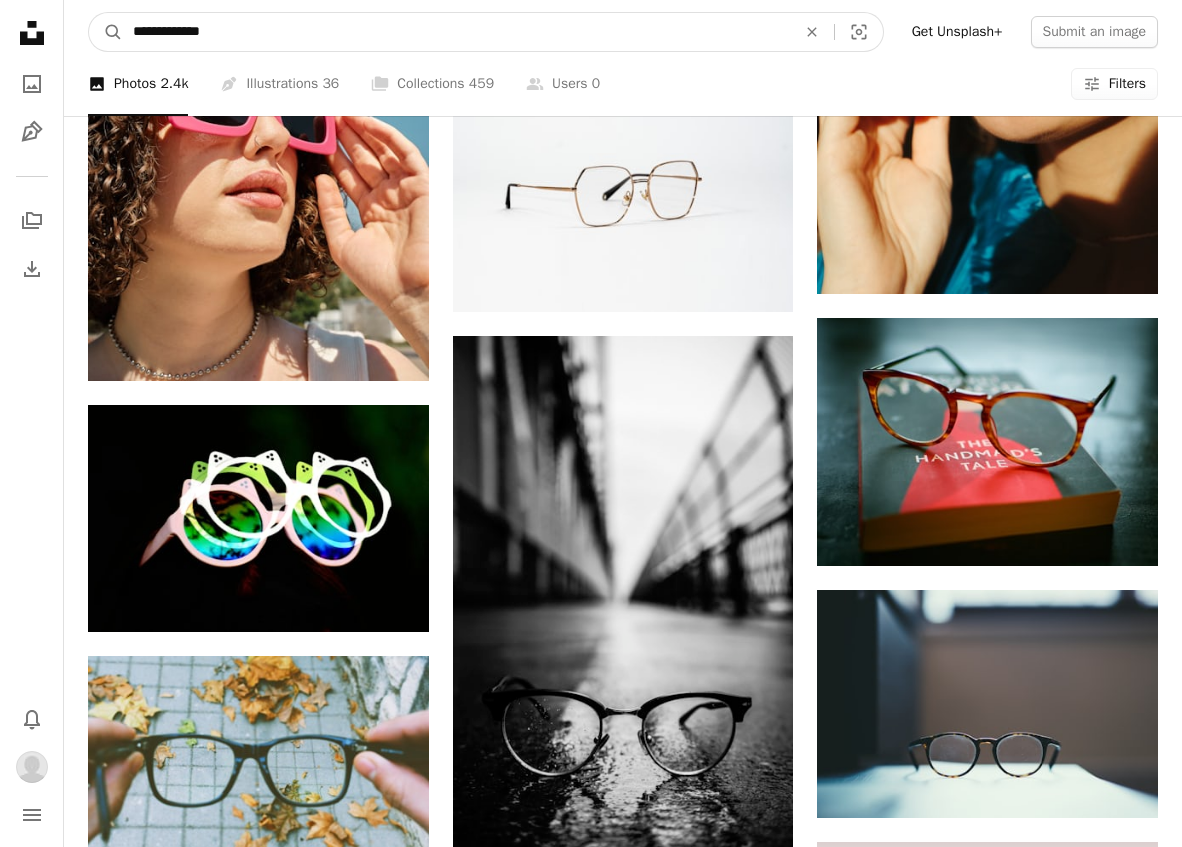click on "A magnifying glass" at bounding box center (106, 32) 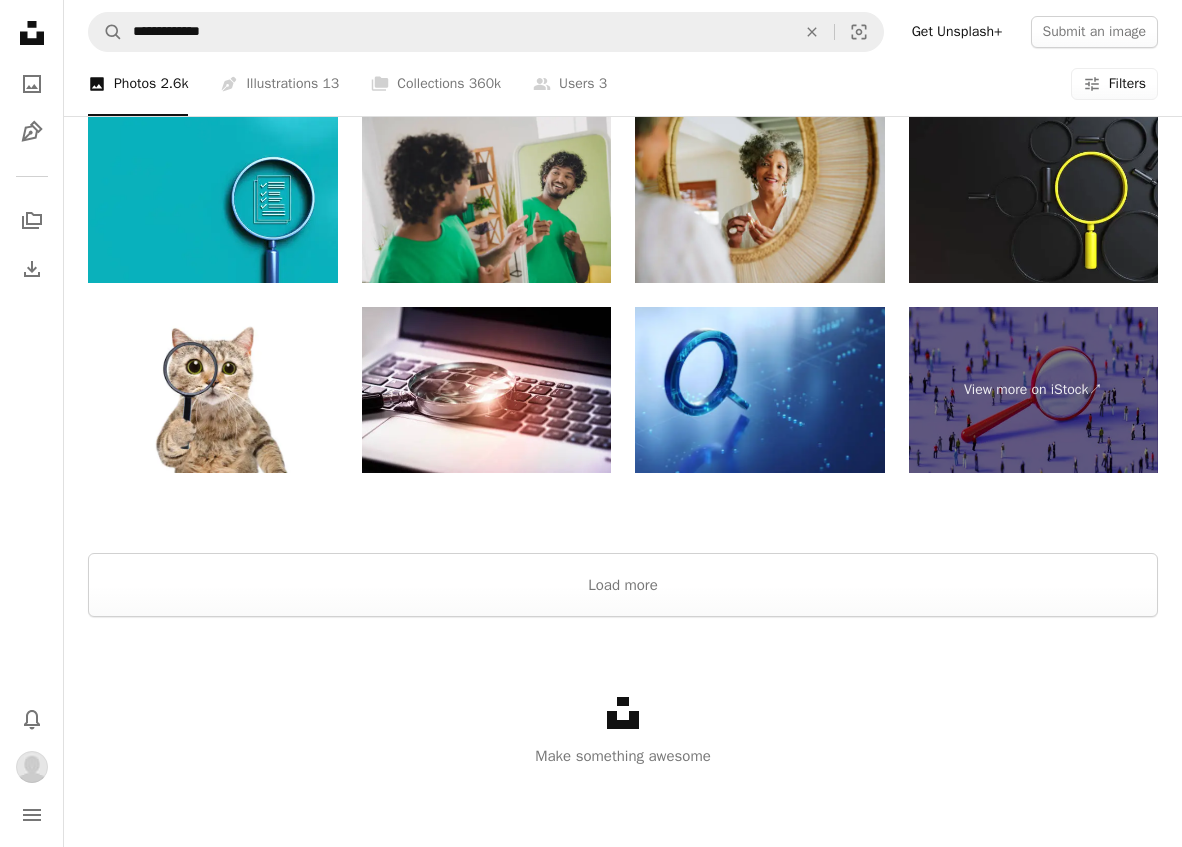 scroll, scrollTop: 3202, scrollLeft: 0, axis: vertical 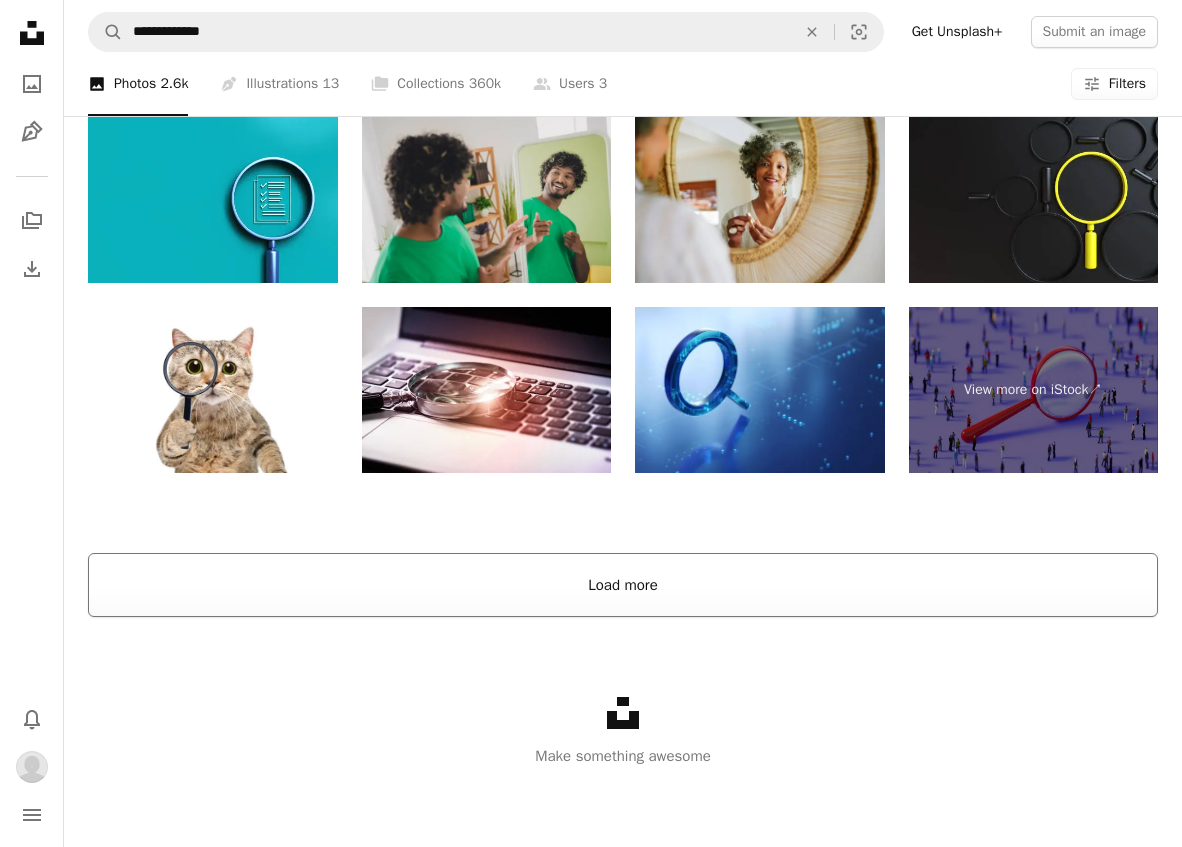 click on "Load more" at bounding box center [623, 585] 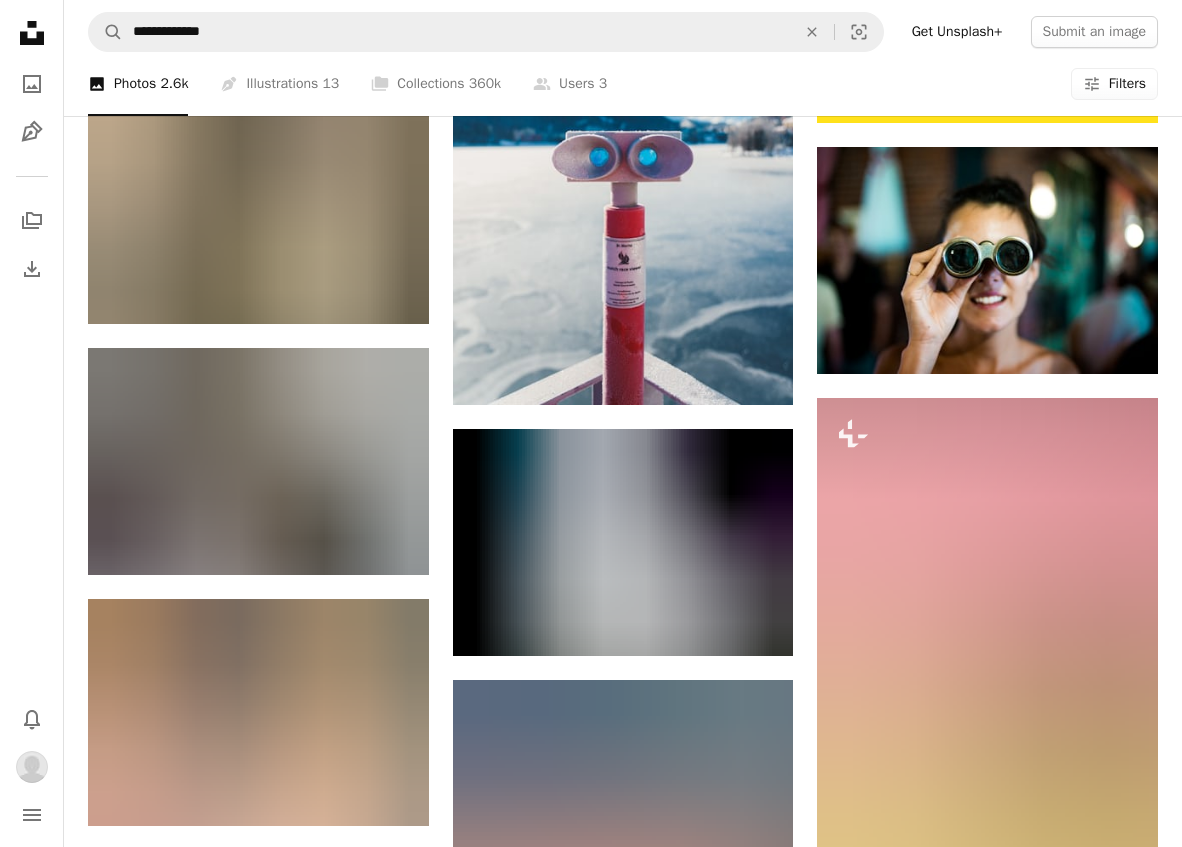scroll, scrollTop: 0, scrollLeft: 0, axis: both 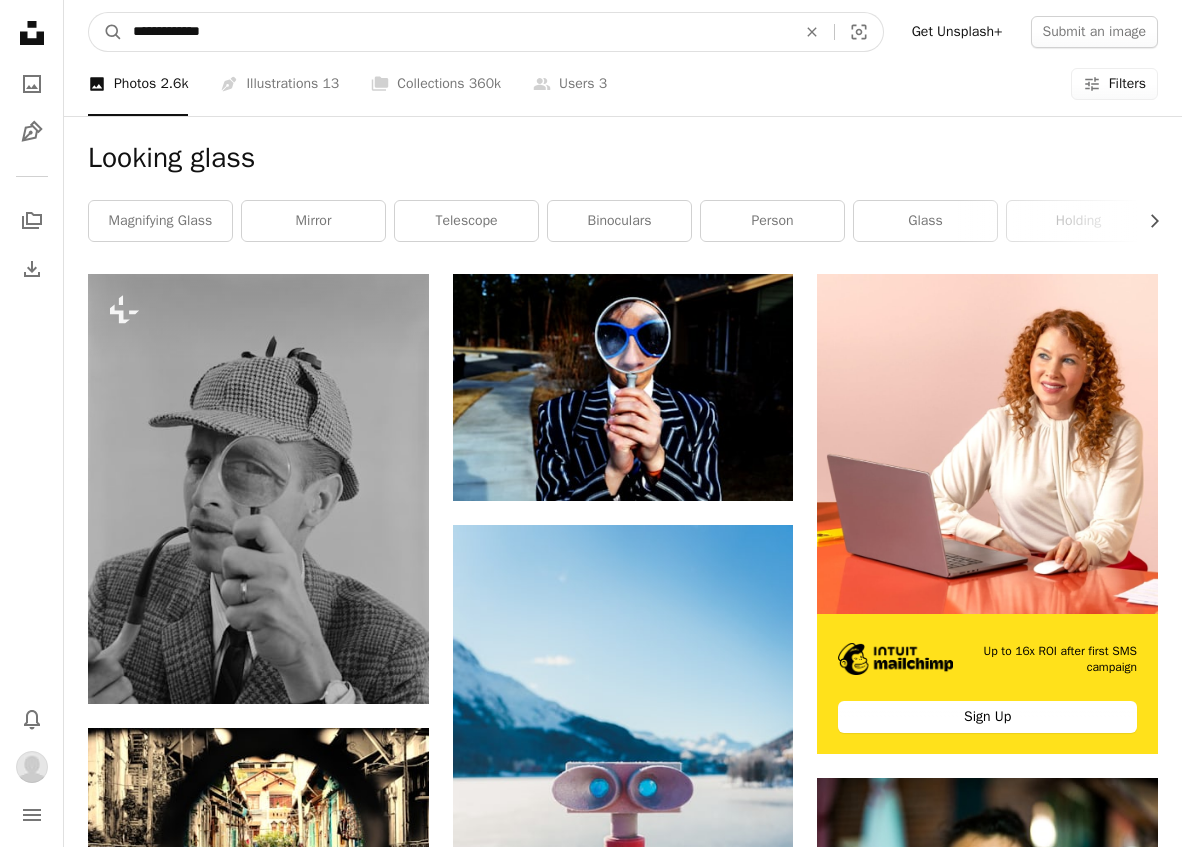 drag, startPoint x: 241, startPoint y: 32, endPoint x: 28, endPoint y: 42, distance: 213.23462 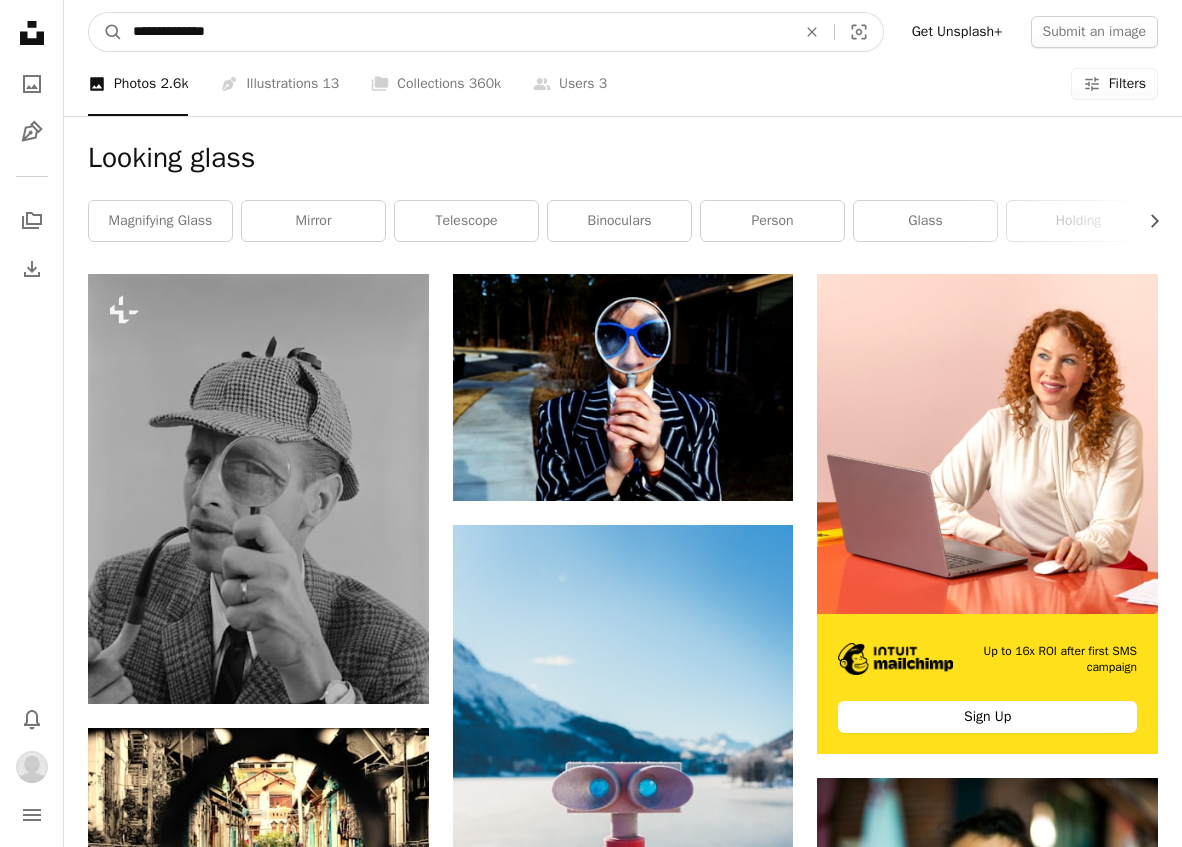 click on "A magnifying glass" at bounding box center [106, 32] 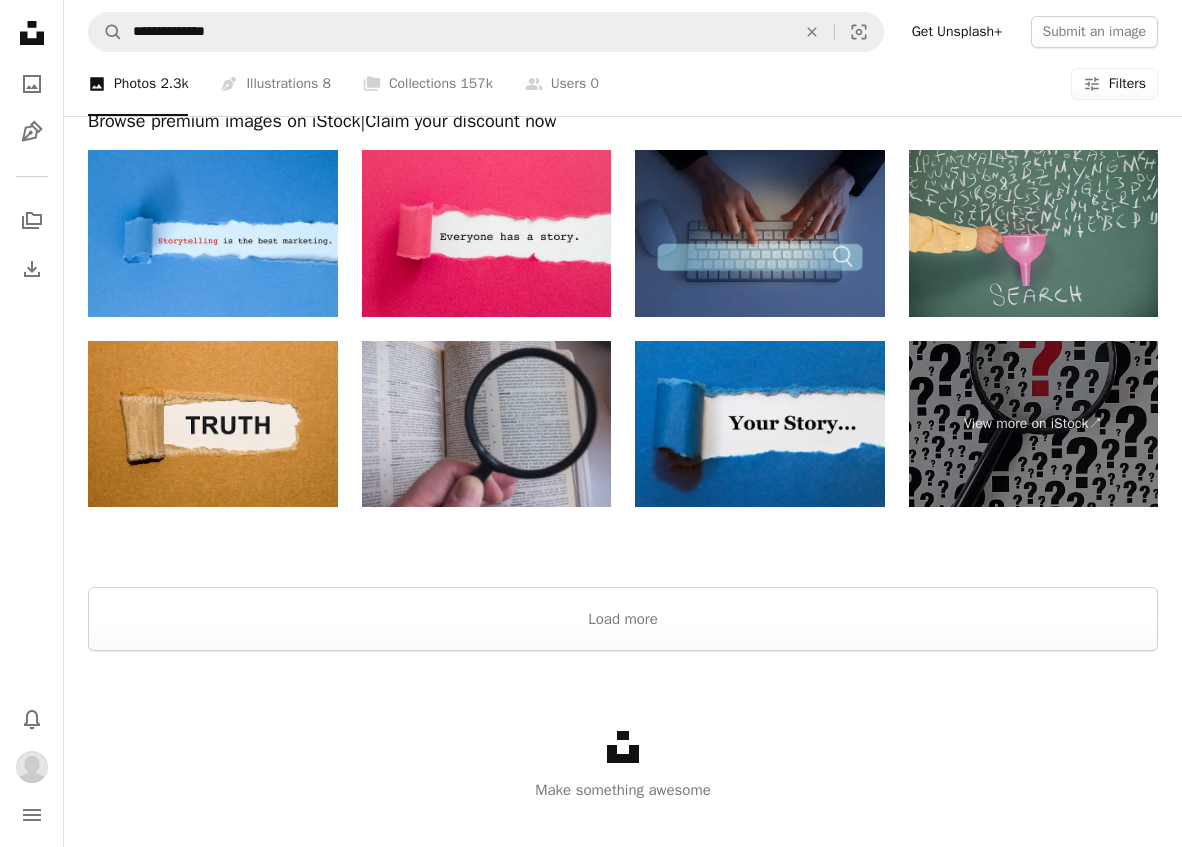 scroll, scrollTop: 2800, scrollLeft: 0, axis: vertical 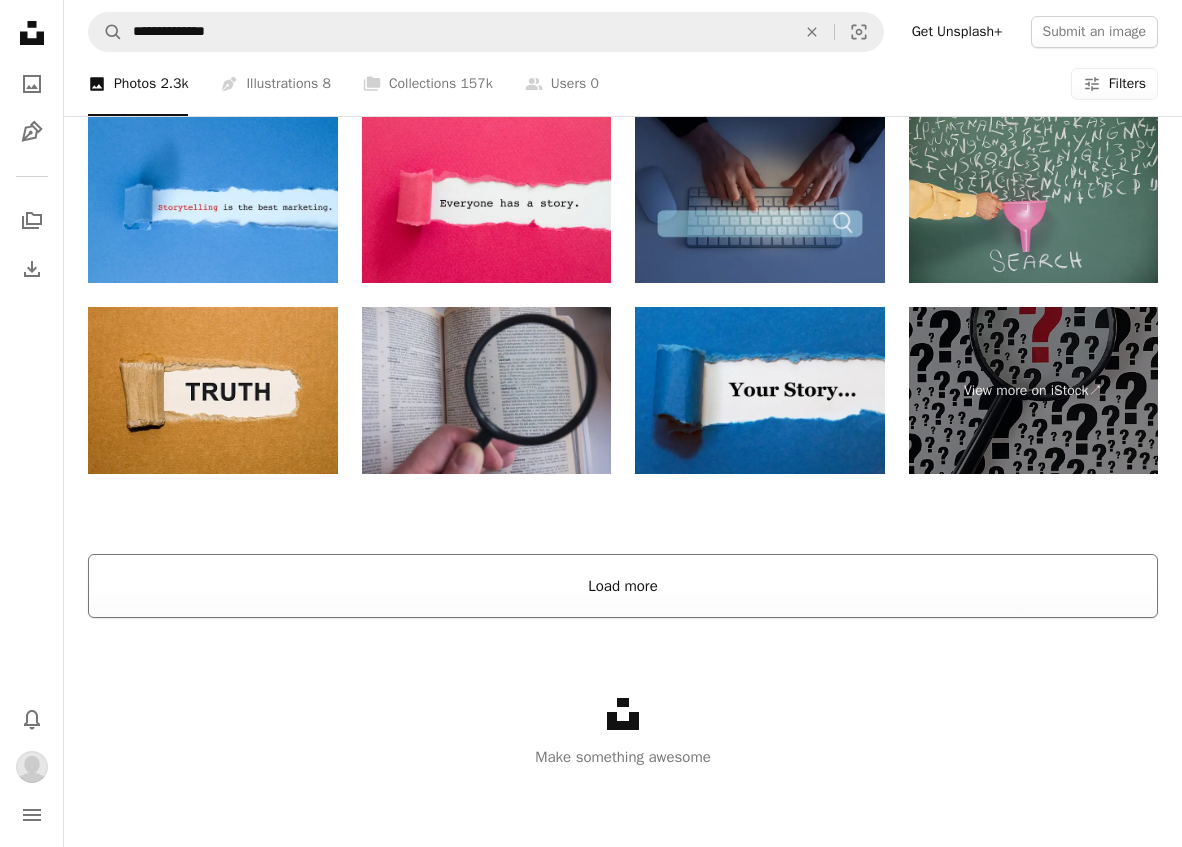 click on "Load more" at bounding box center [623, 586] 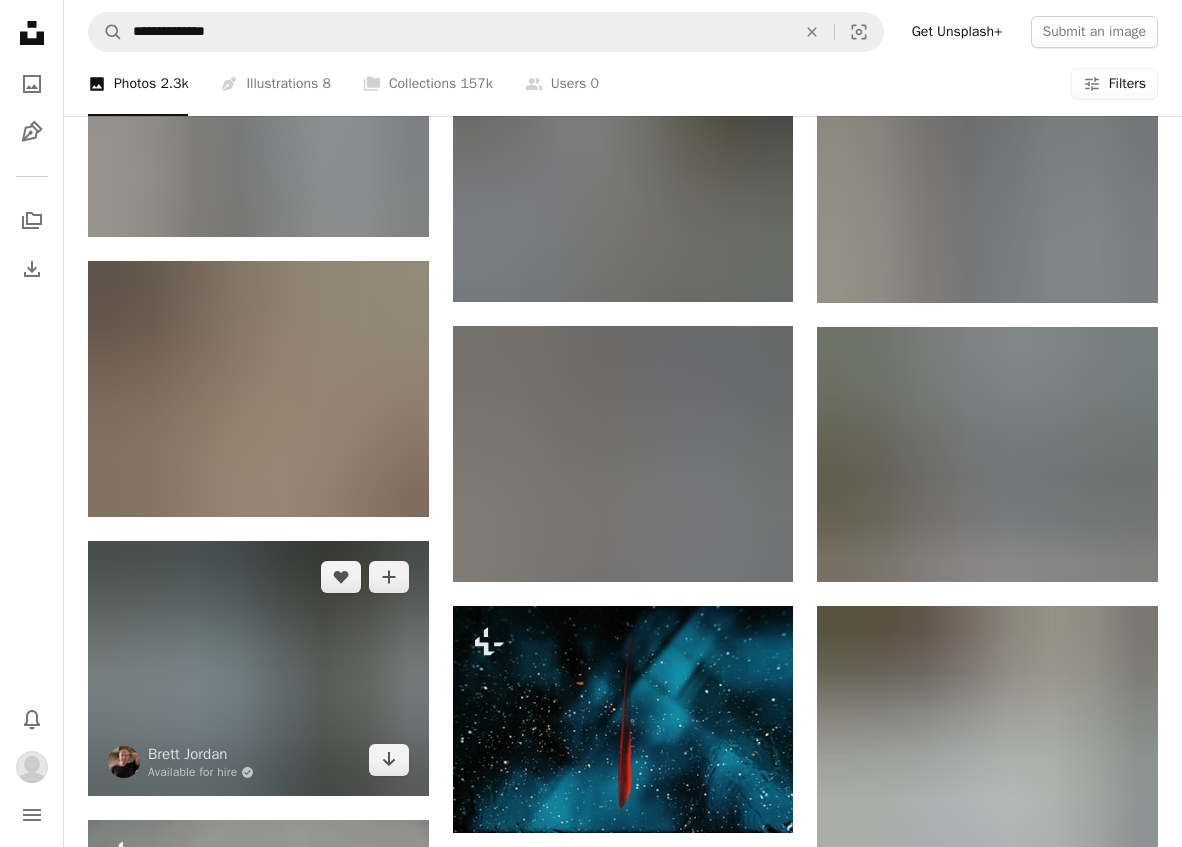 scroll, scrollTop: 20743, scrollLeft: 0, axis: vertical 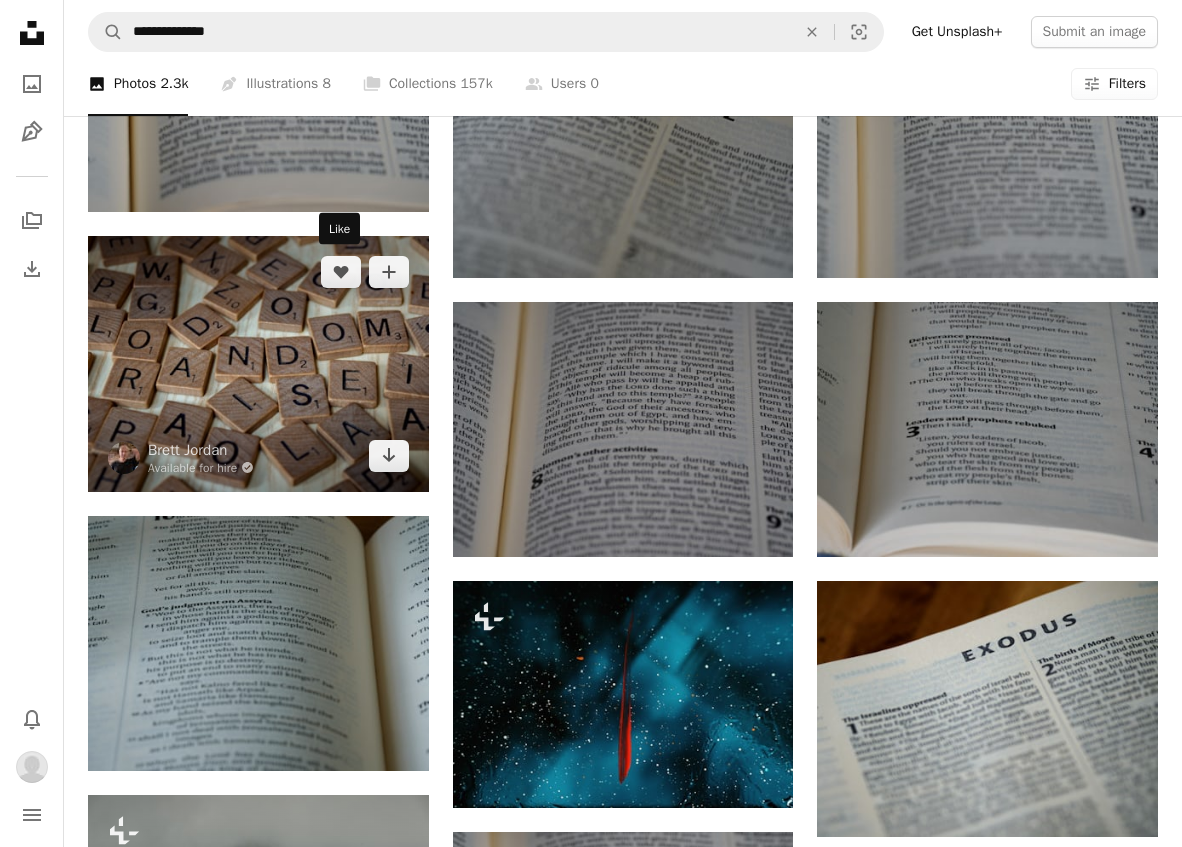 drag, startPoint x: 332, startPoint y: 272, endPoint x: 321, endPoint y: 338, distance: 66.910385 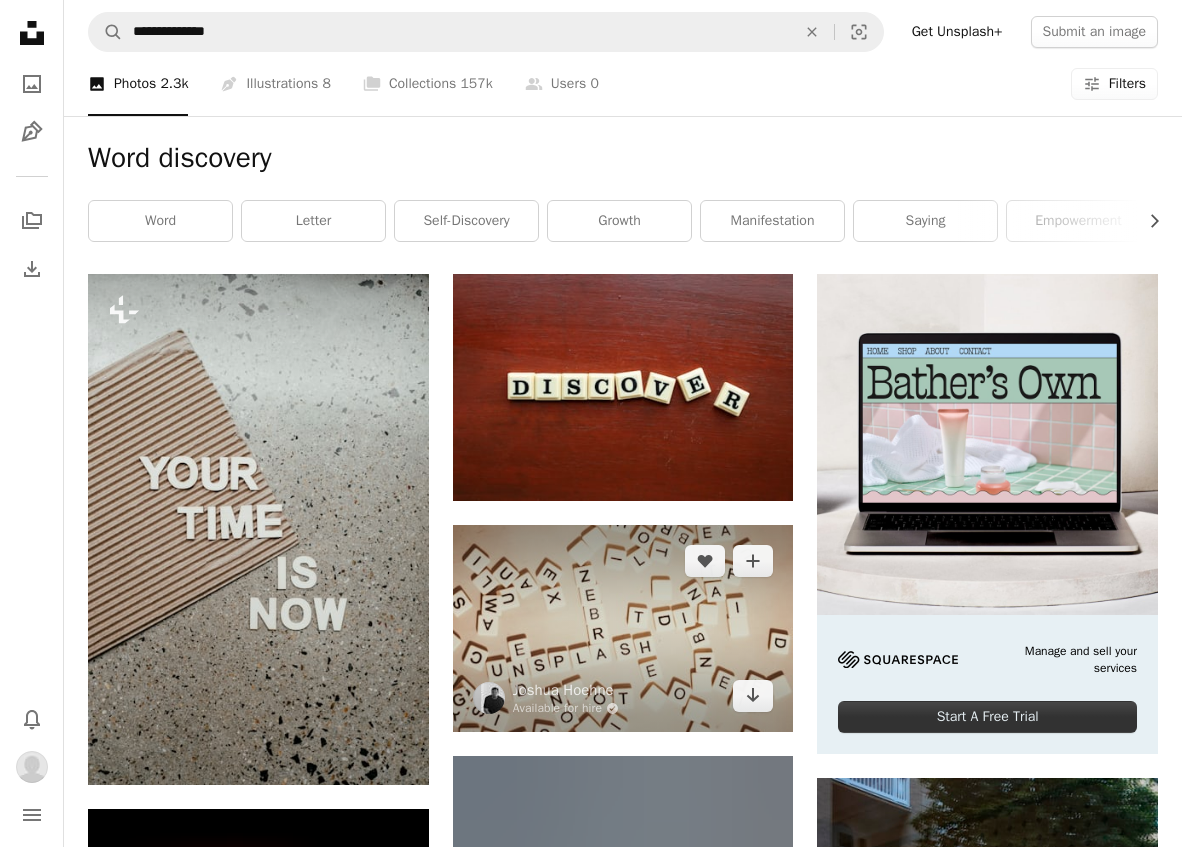 scroll, scrollTop: 20, scrollLeft: 0, axis: vertical 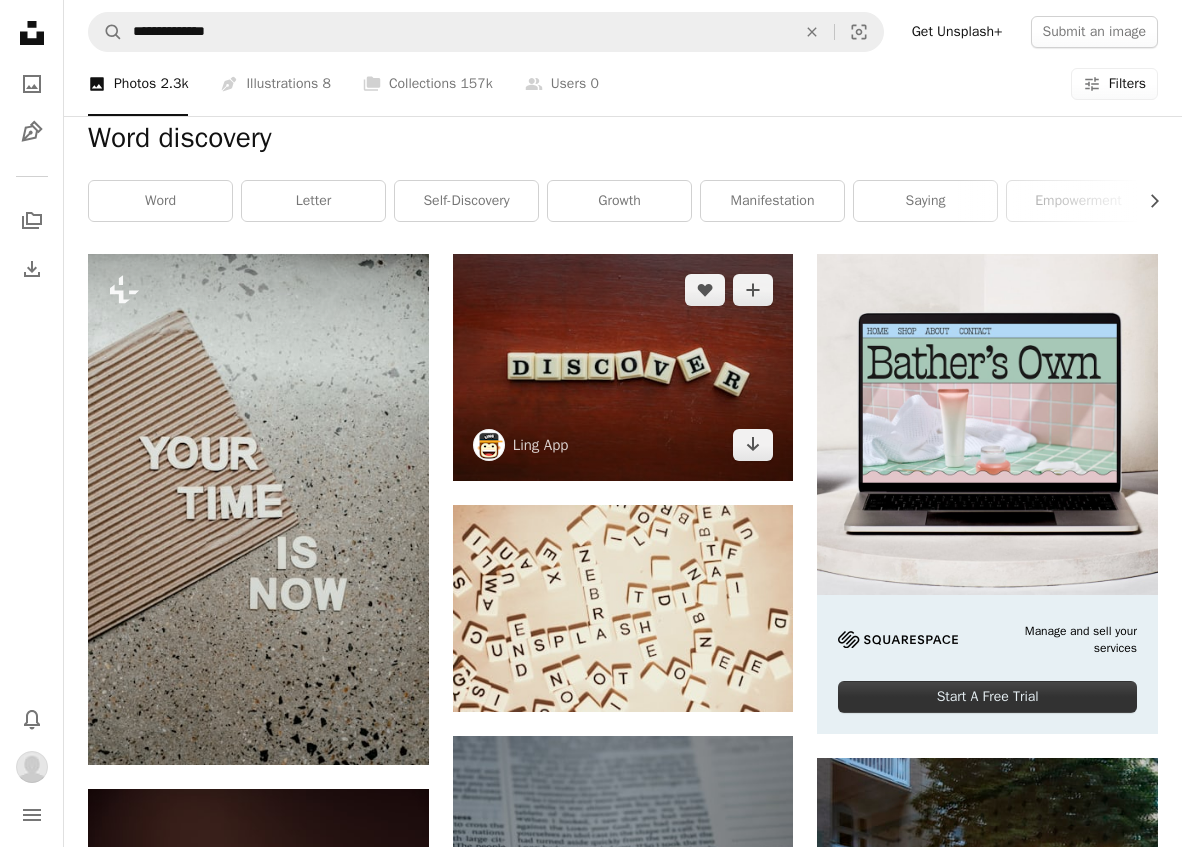 click at bounding box center [623, 367] 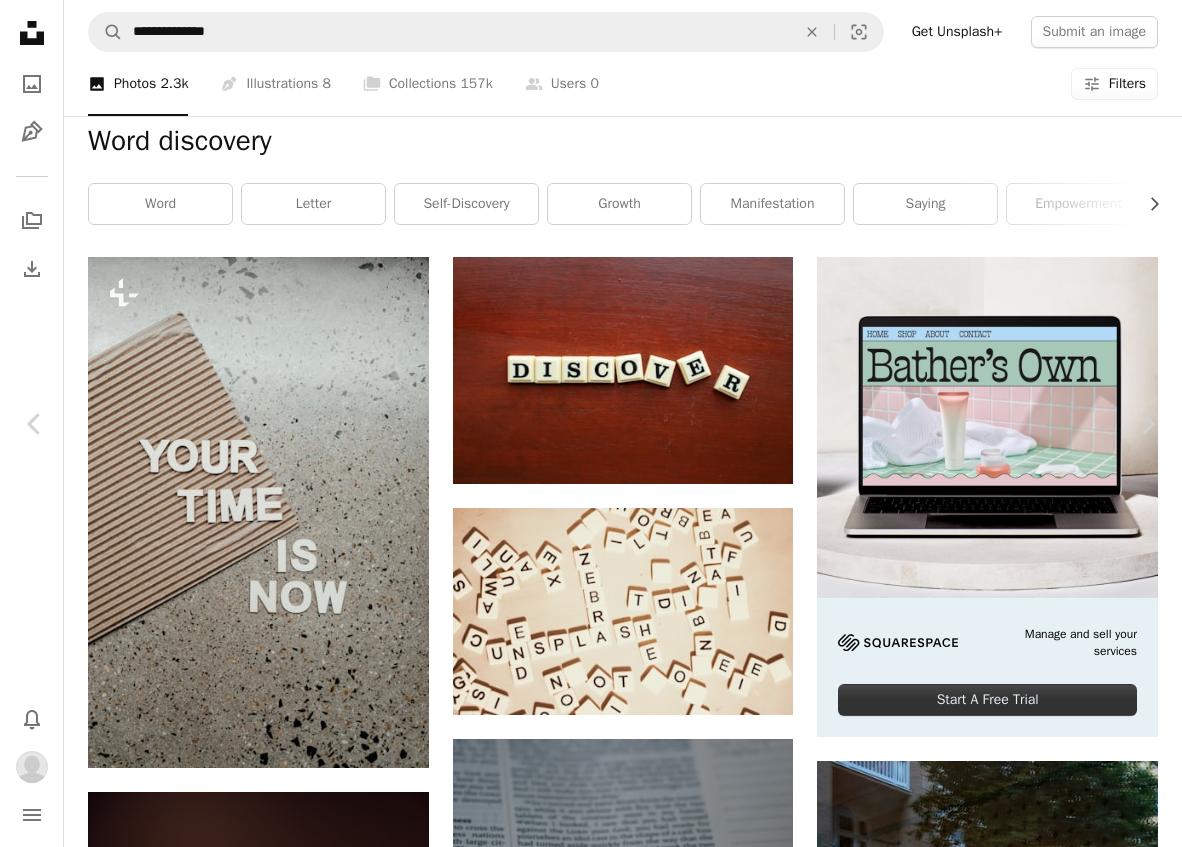 click on "Download" at bounding box center (997, 59581) 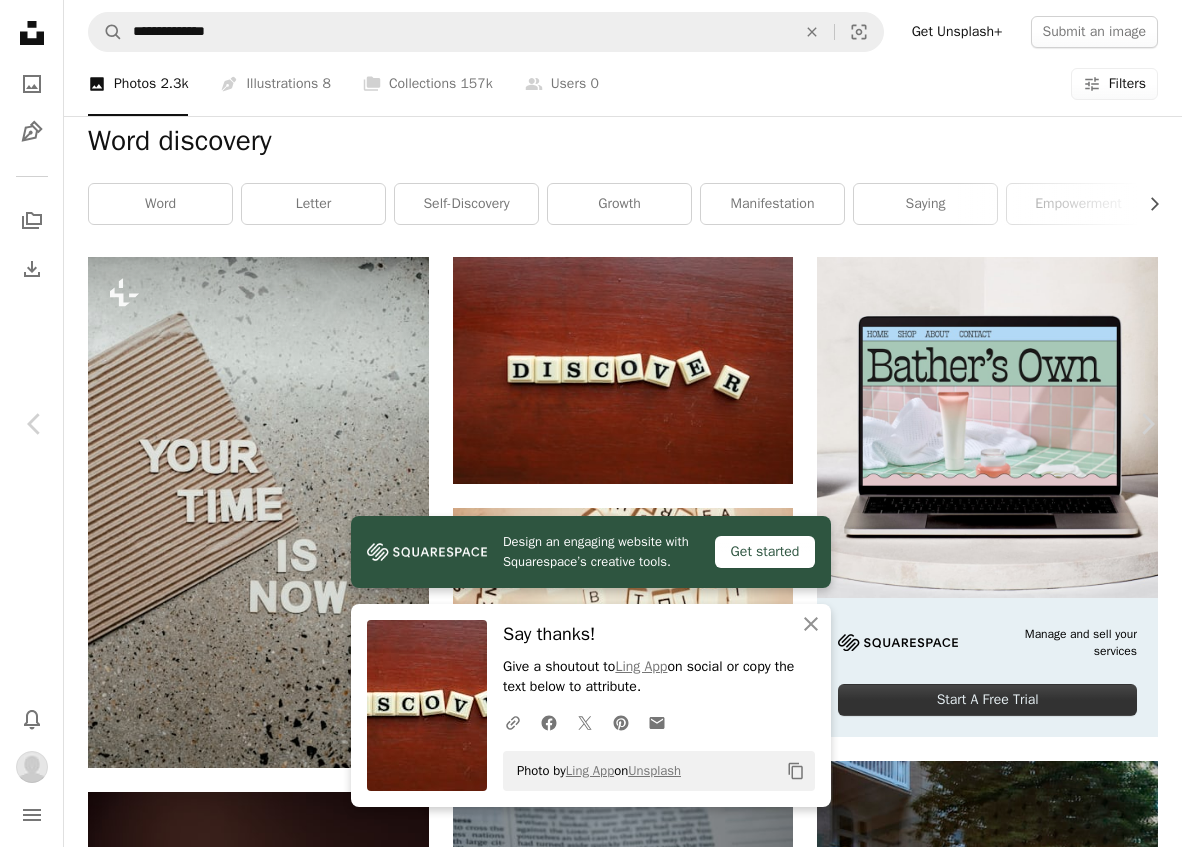 click on "An X shape" at bounding box center [20, 20] 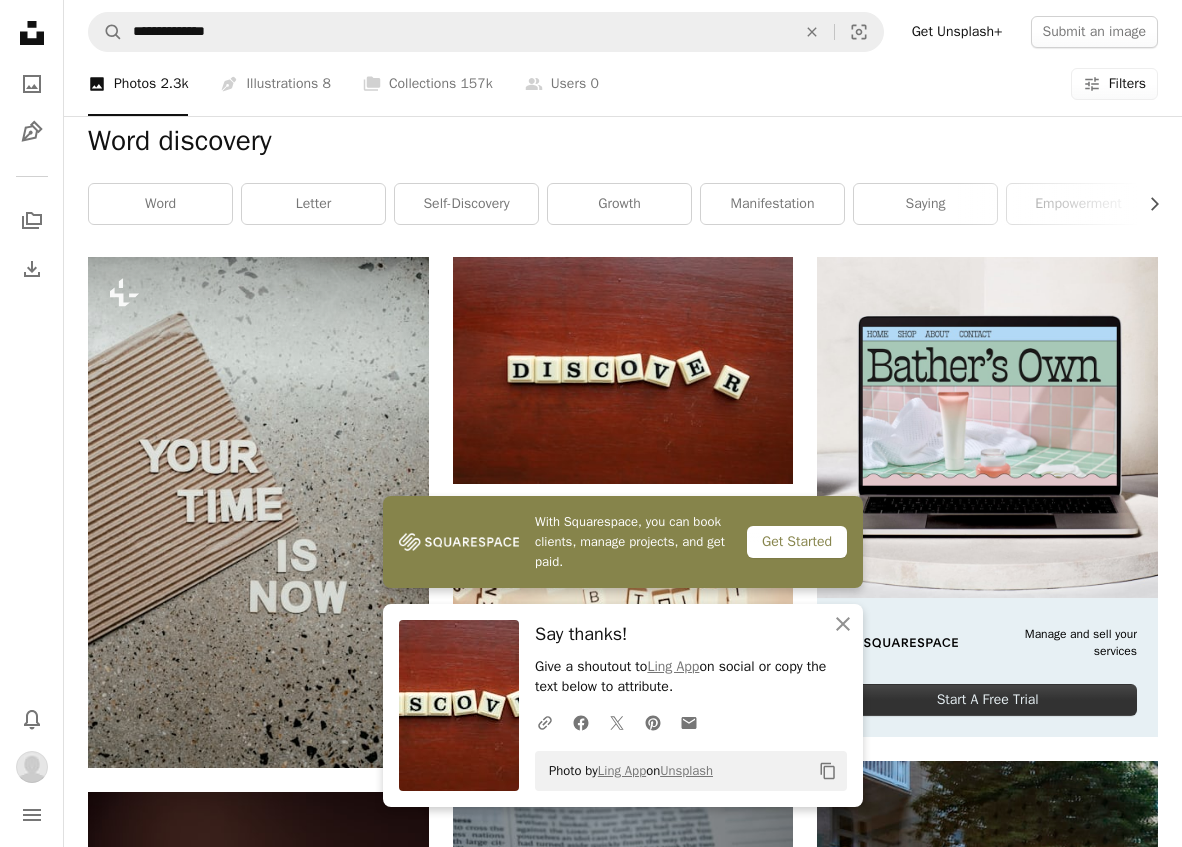 scroll, scrollTop: 0, scrollLeft: 0, axis: both 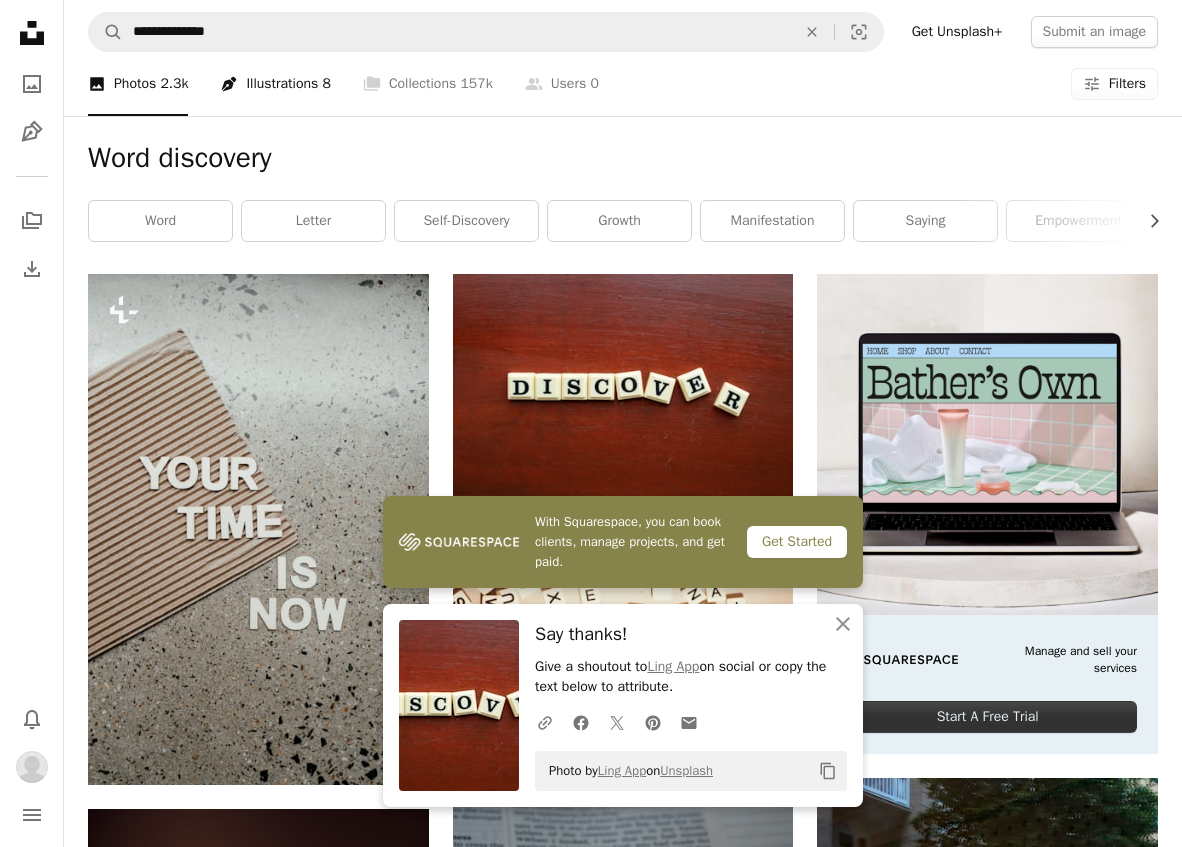 click on "Pen Tool Illustrations   8" at bounding box center (275, 84) 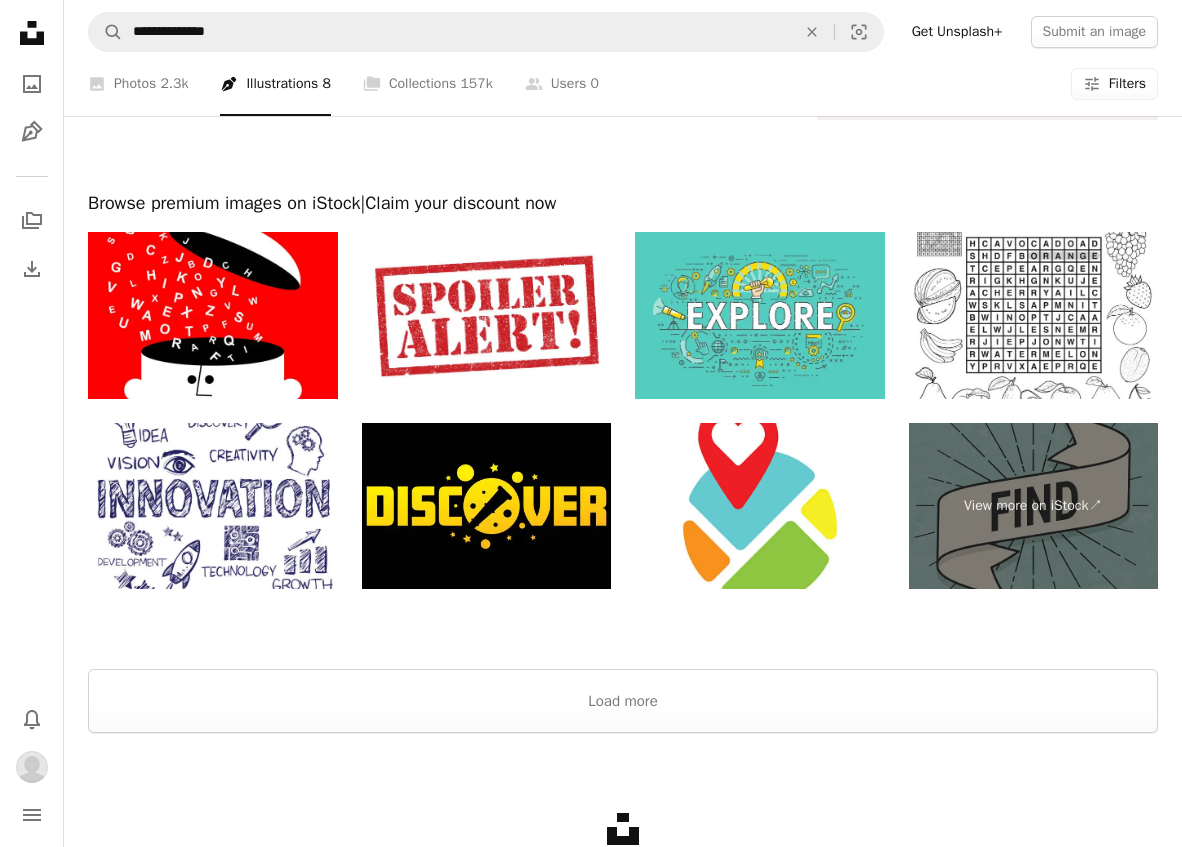 scroll, scrollTop: 2975, scrollLeft: 0, axis: vertical 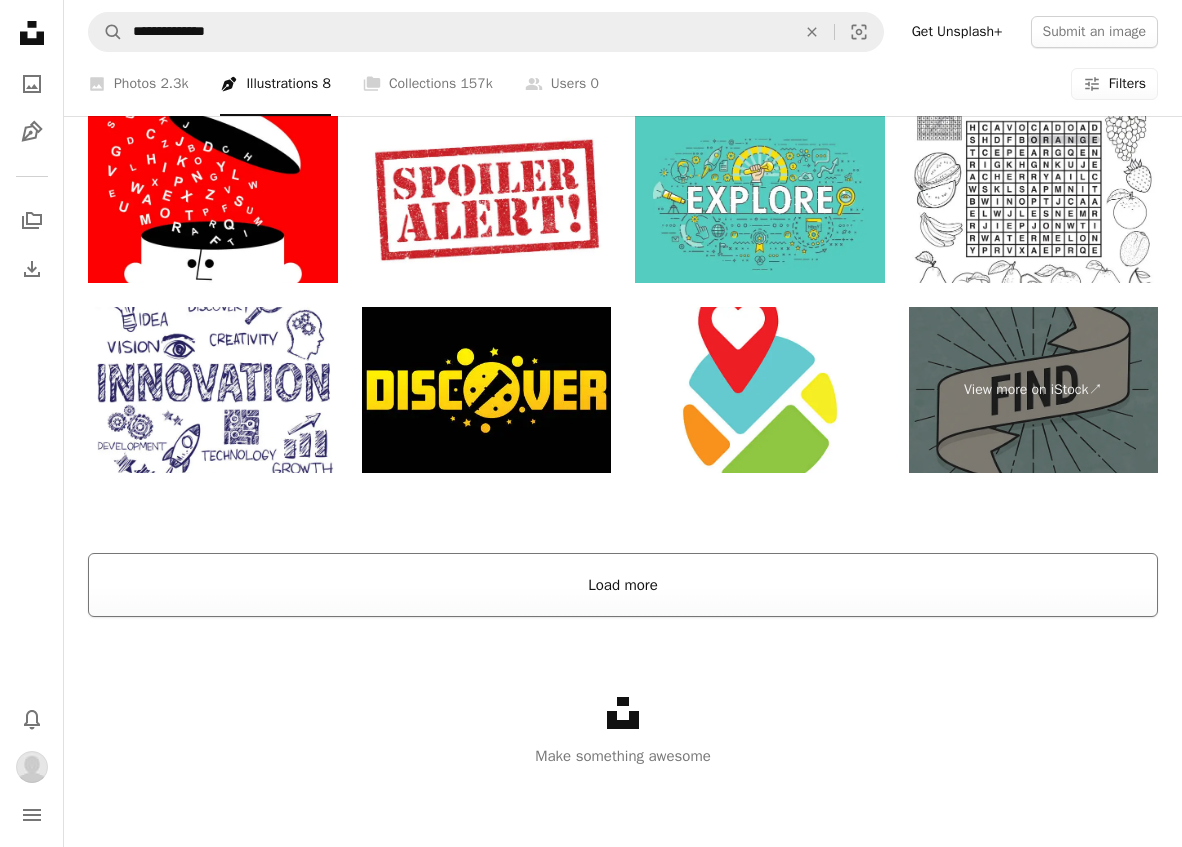 click on "Load more" at bounding box center (623, 585) 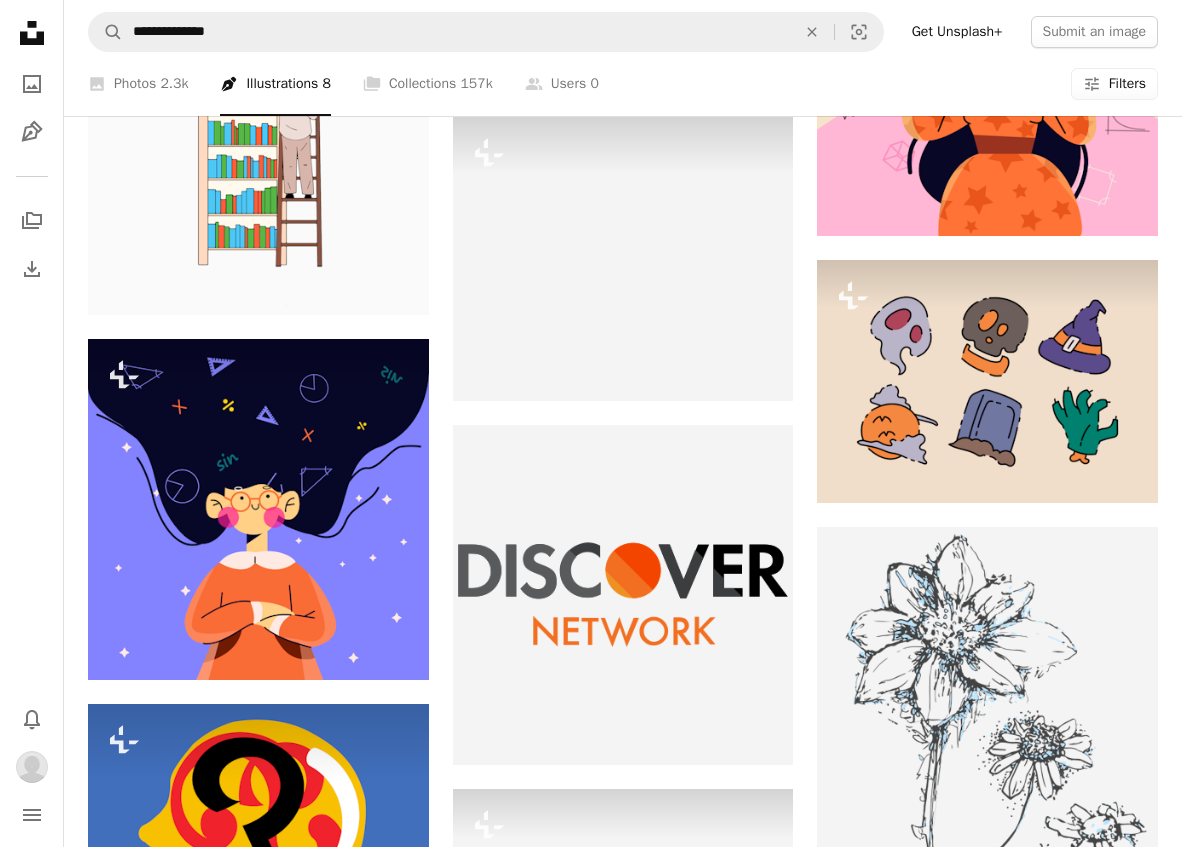 scroll, scrollTop: 0, scrollLeft: 0, axis: both 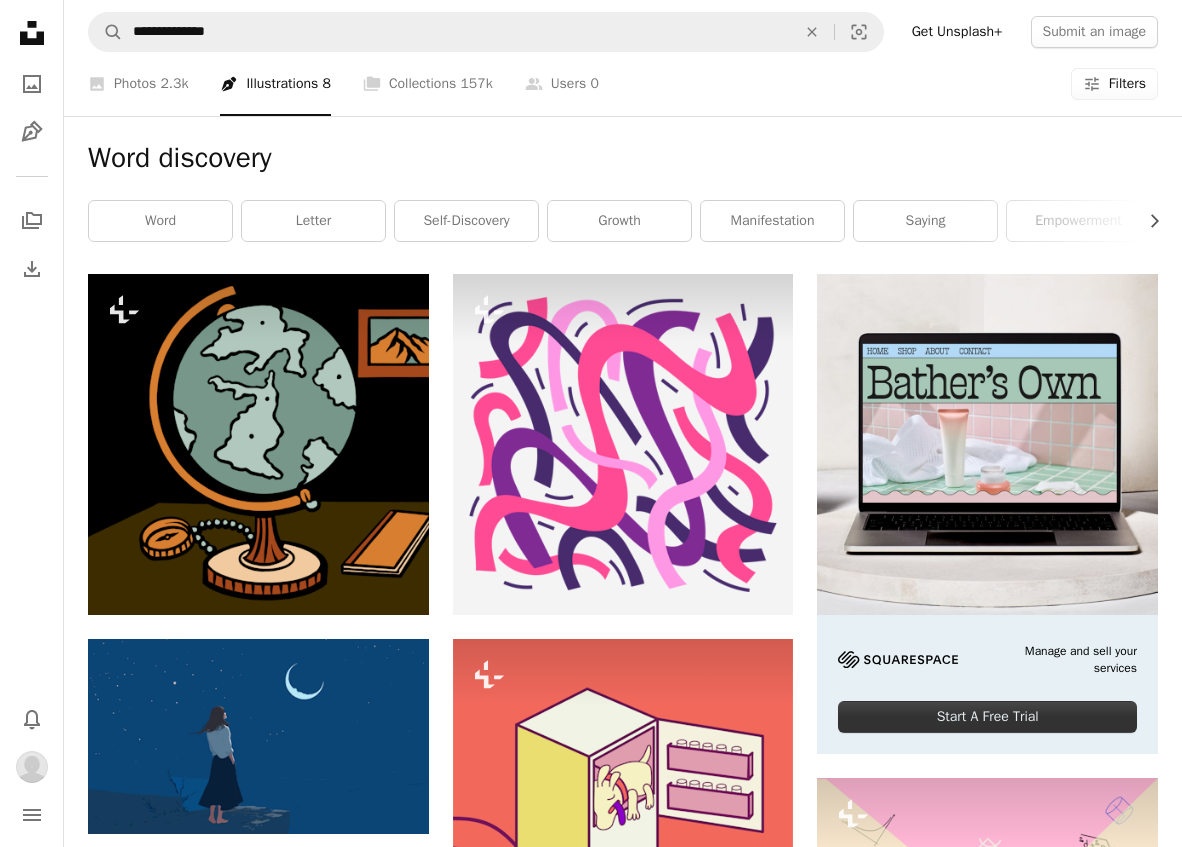 click 